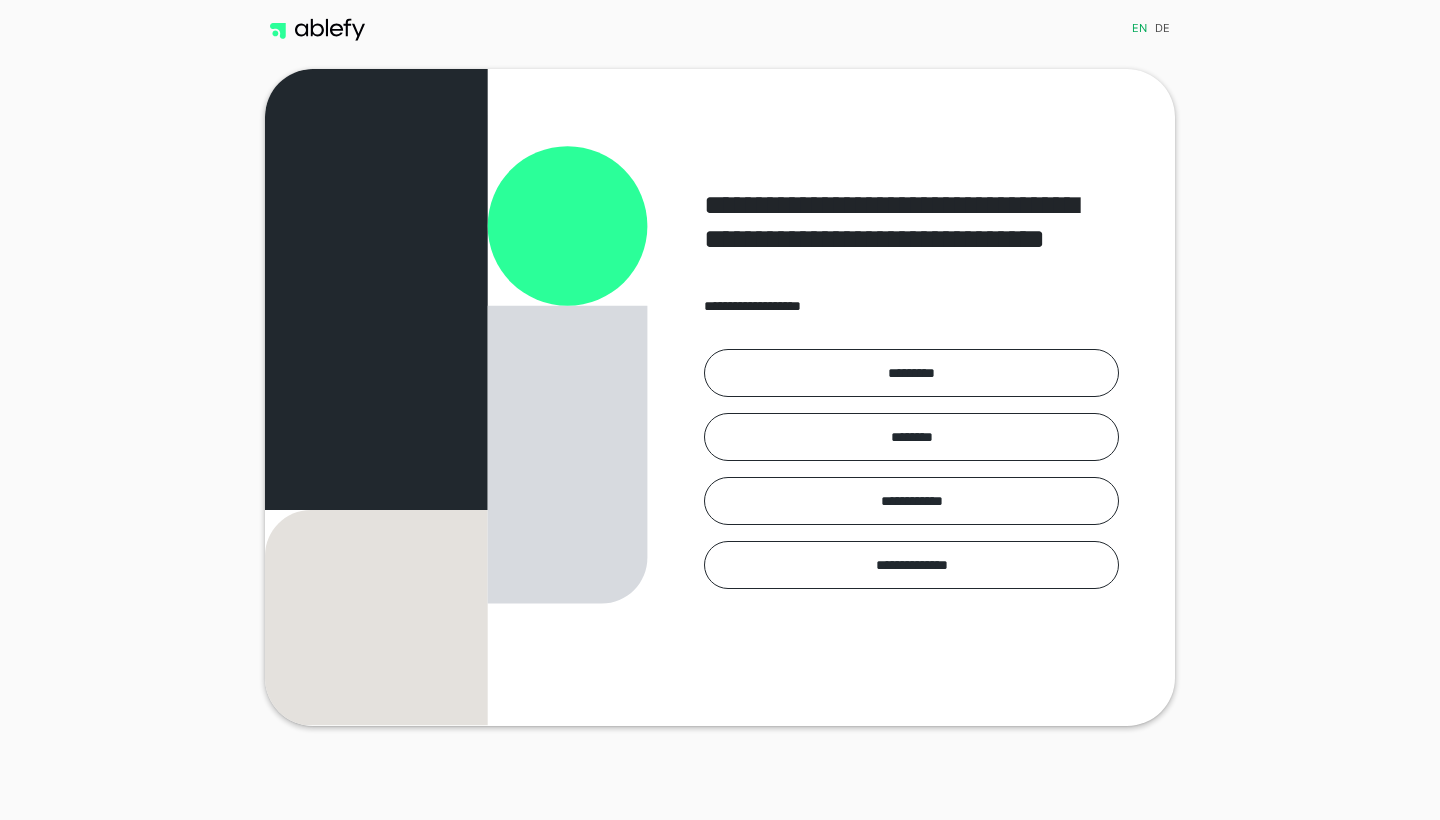 scroll, scrollTop: 0, scrollLeft: 0, axis: both 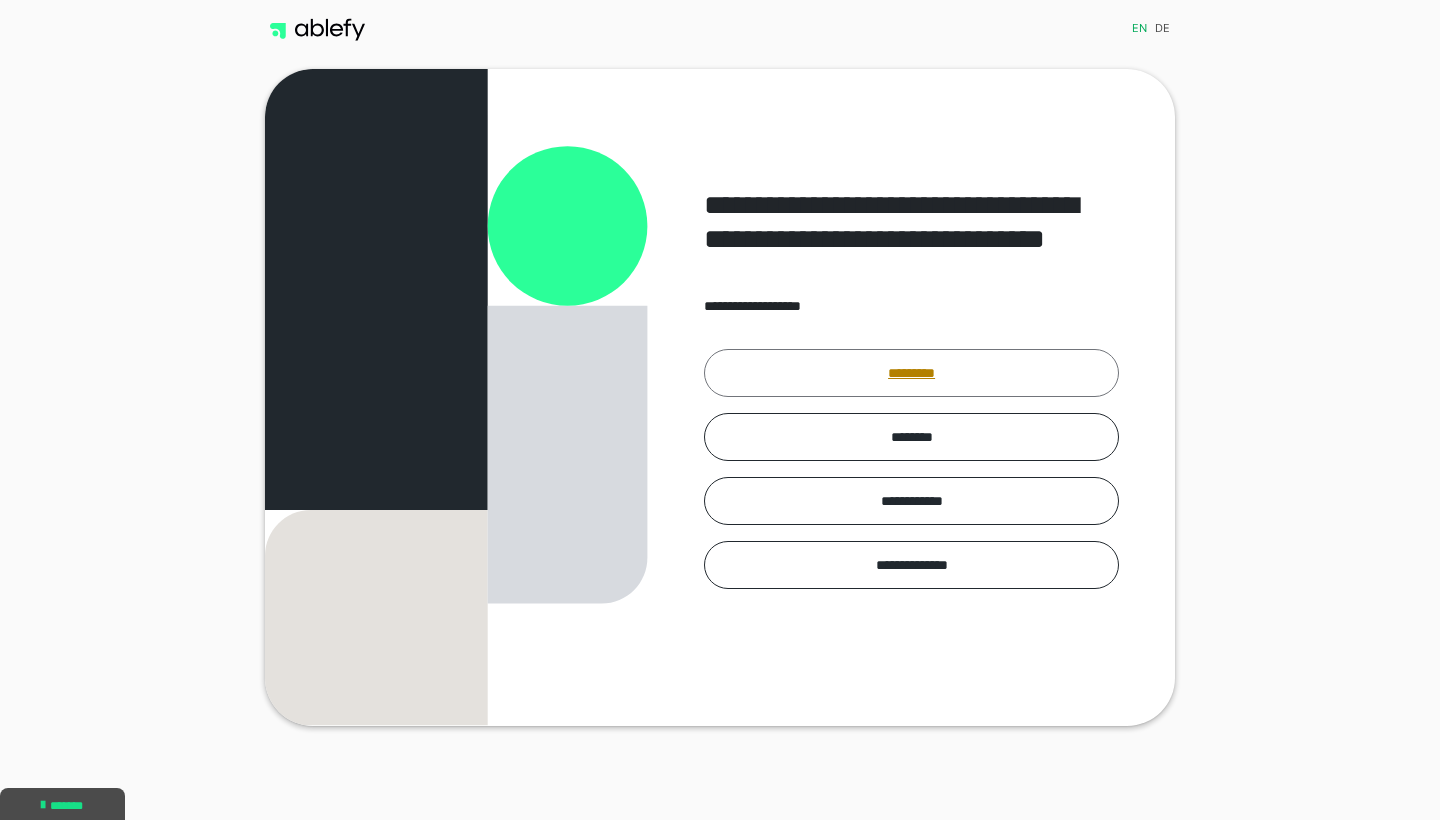 click on "*********" at bounding box center (911, 373) 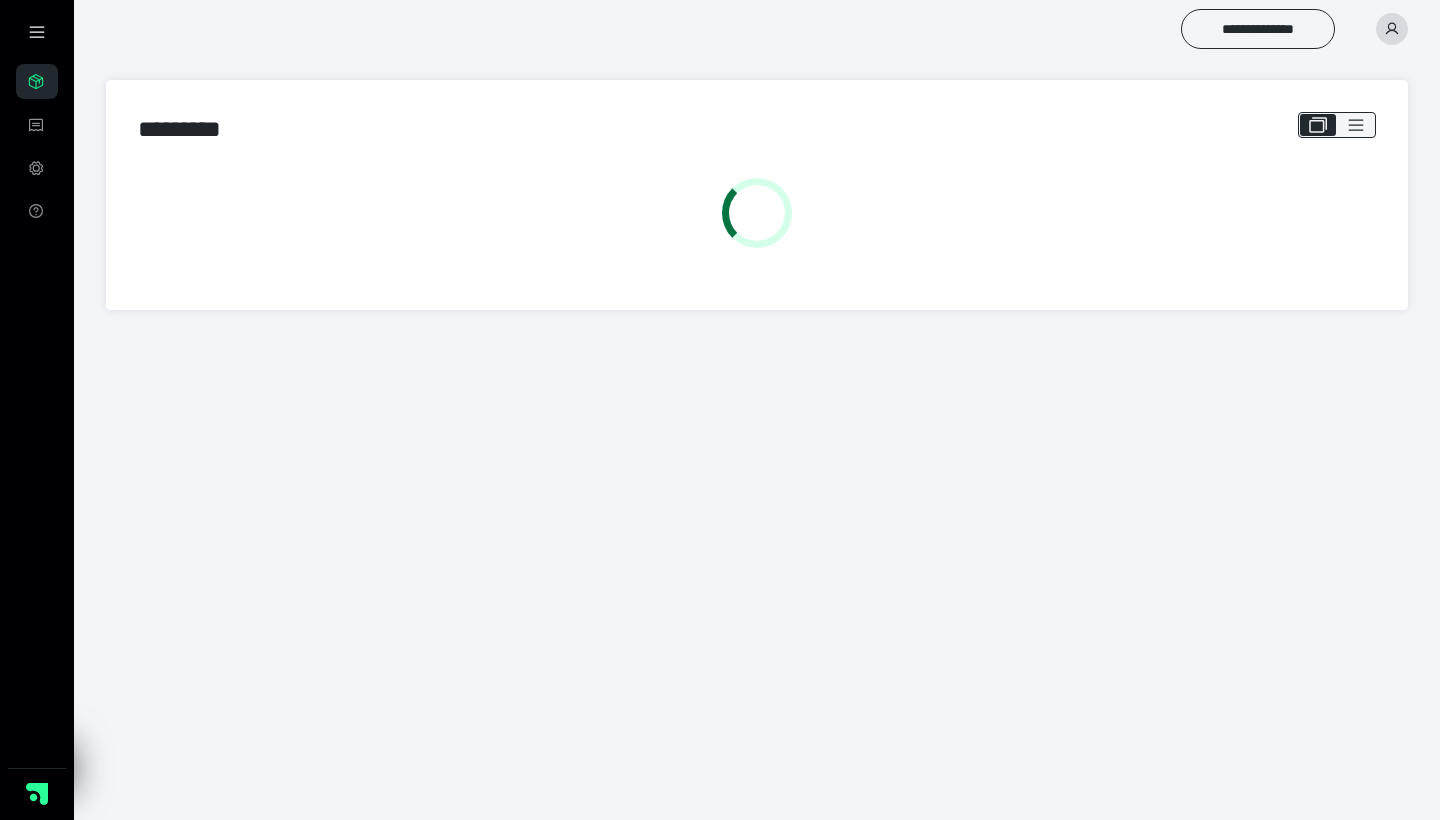 scroll, scrollTop: 0, scrollLeft: 0, axis: both 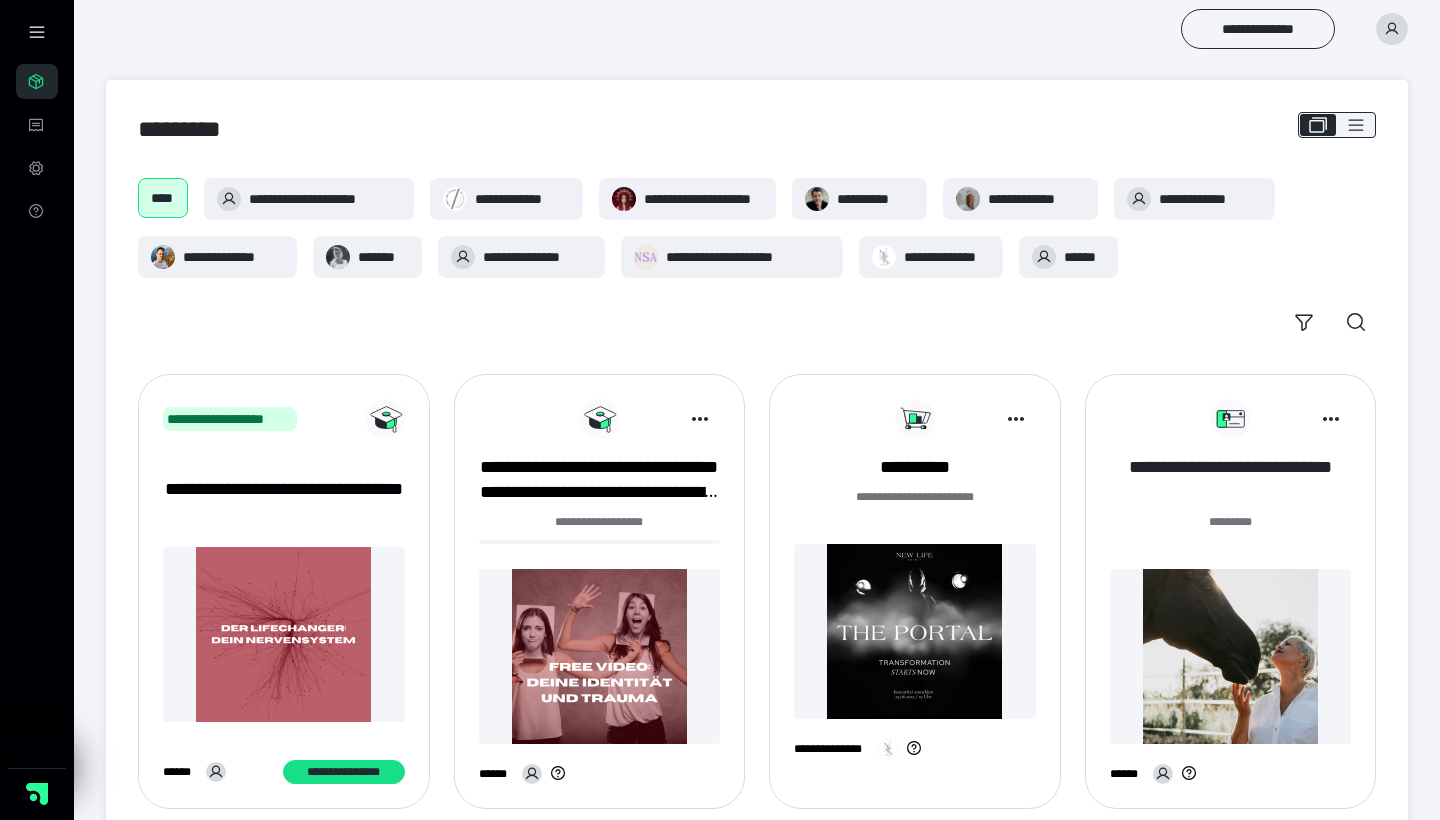 click on "**********" at bounding box center (1231, 480) 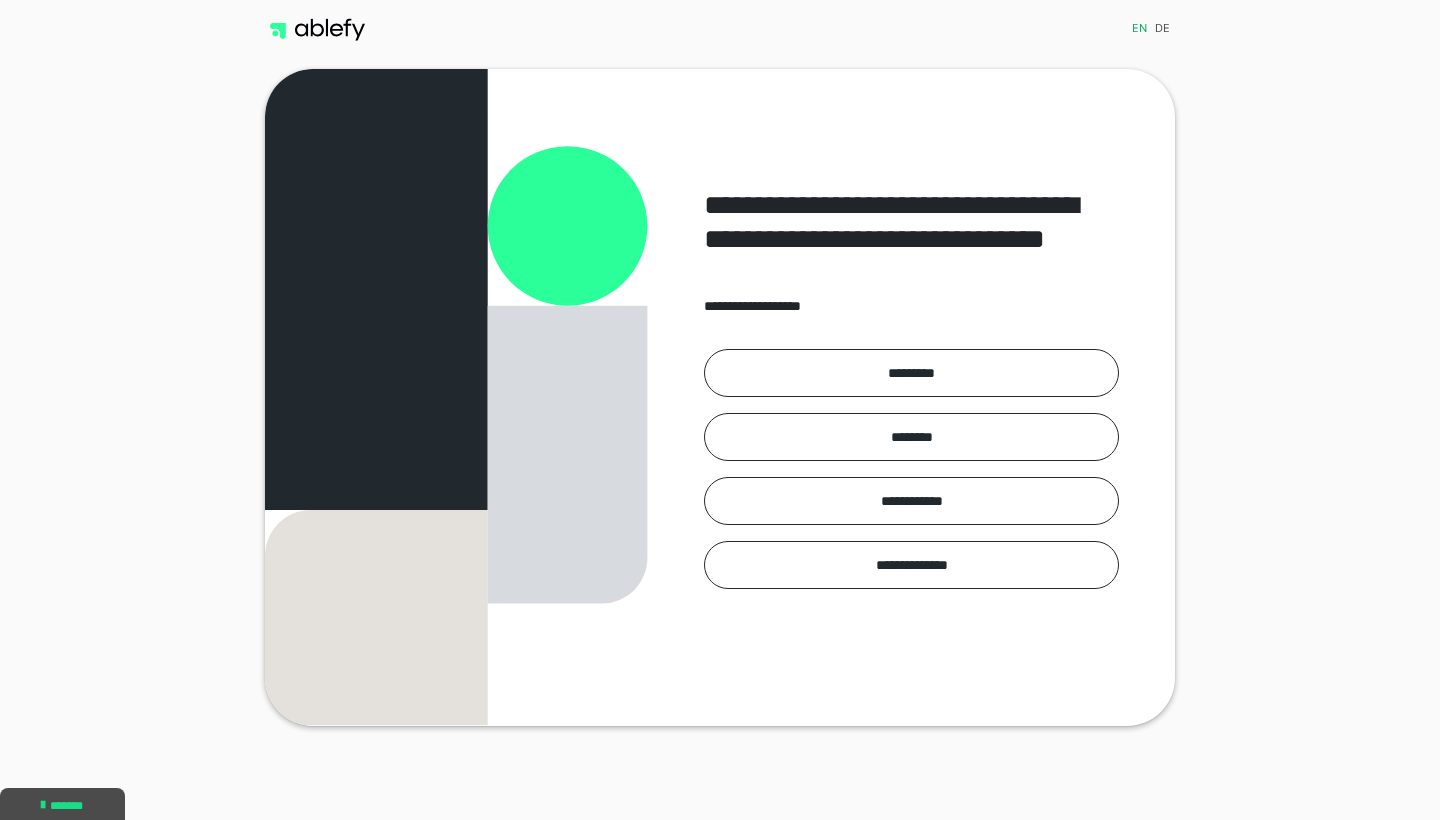 scroll, scrollTop: 0, scrollLeft: 0, axis: both 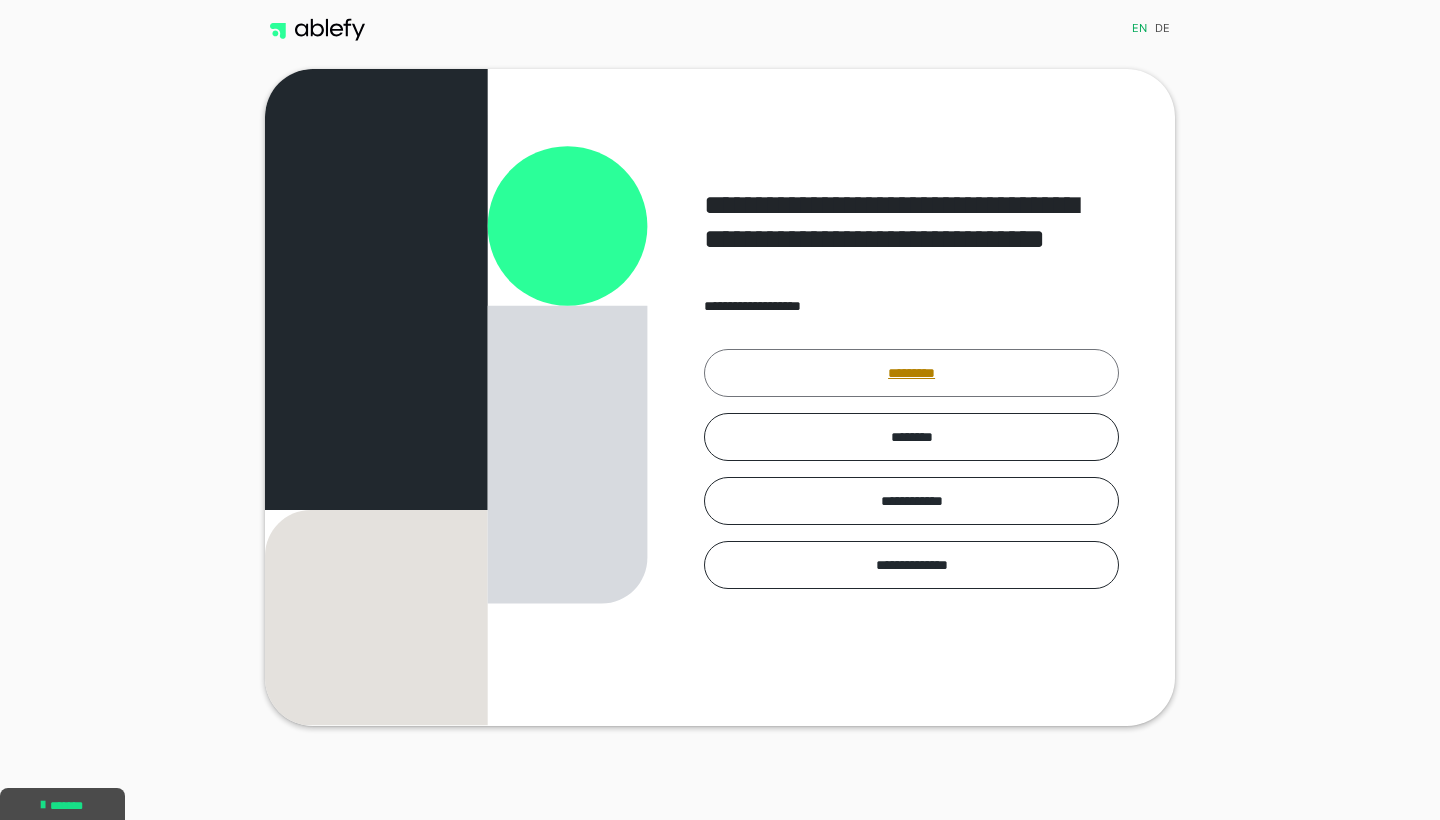 click on "*********" at bounding box center (911, 373) 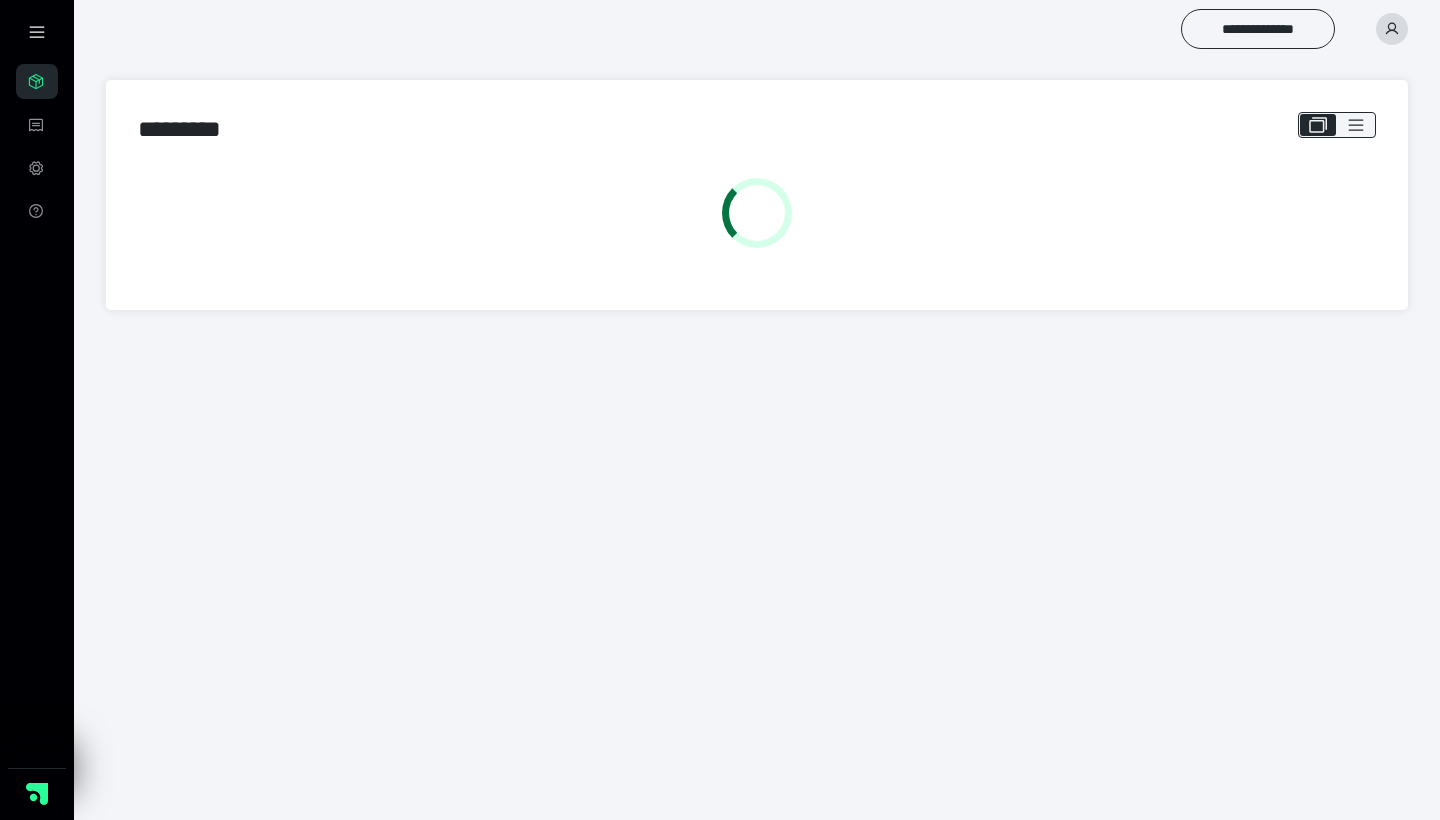 scroll, scrollTop: 0, scrollLeft: 0, axis: both 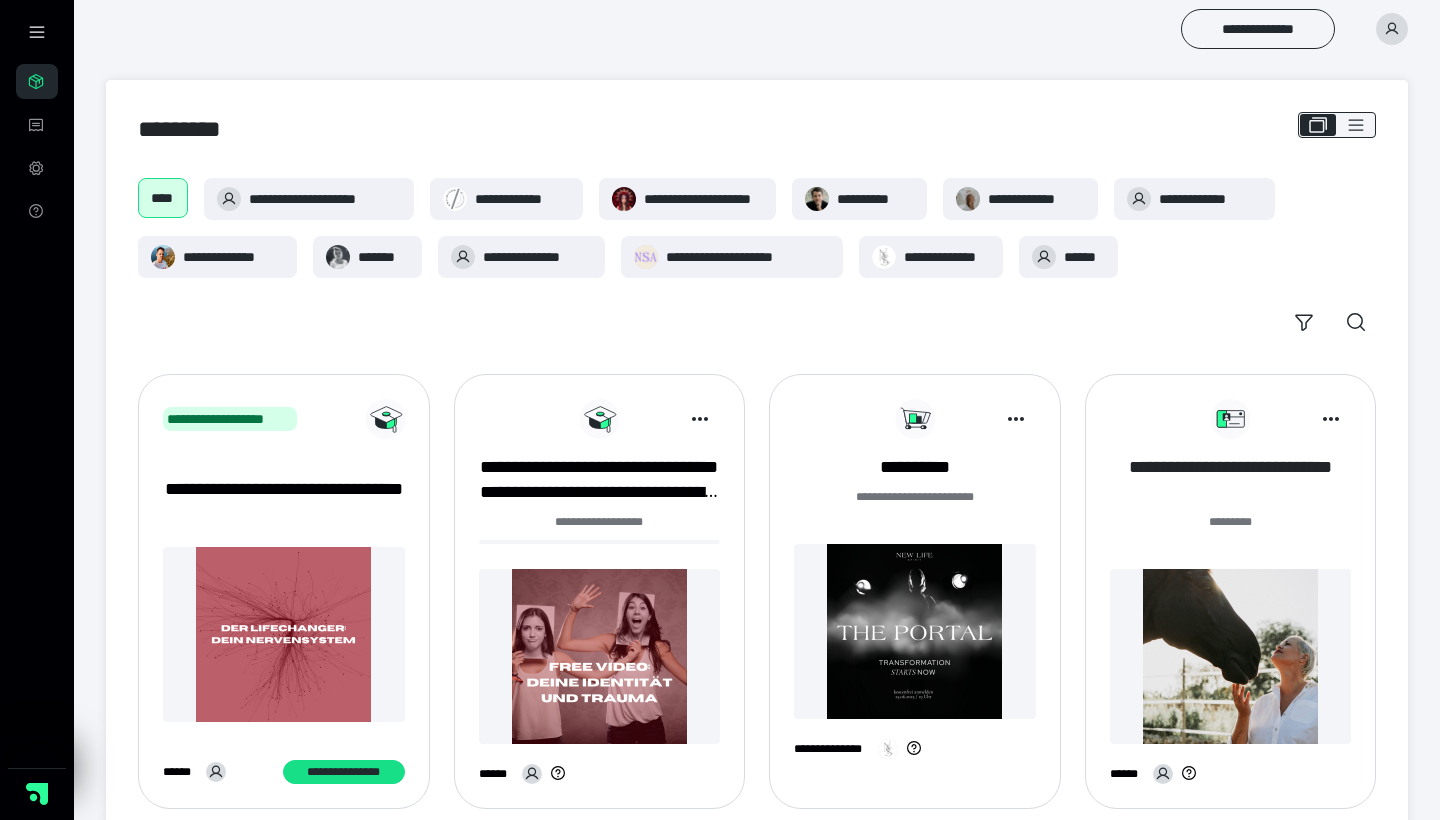 click on "**********" at bounding box center (1231, 480) 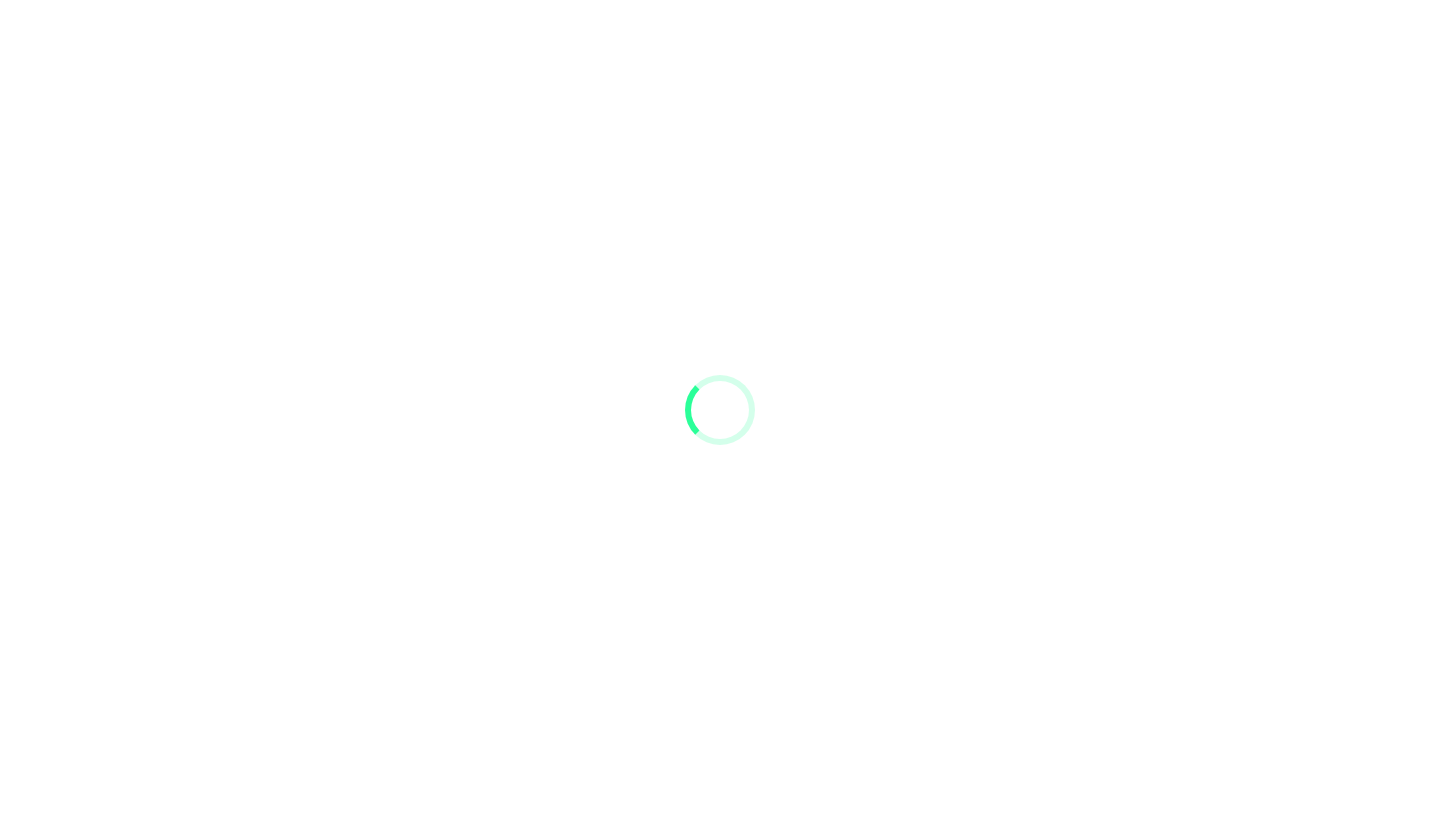 scroll, scrollTop: 0, scrollLeft: 0, axis: both 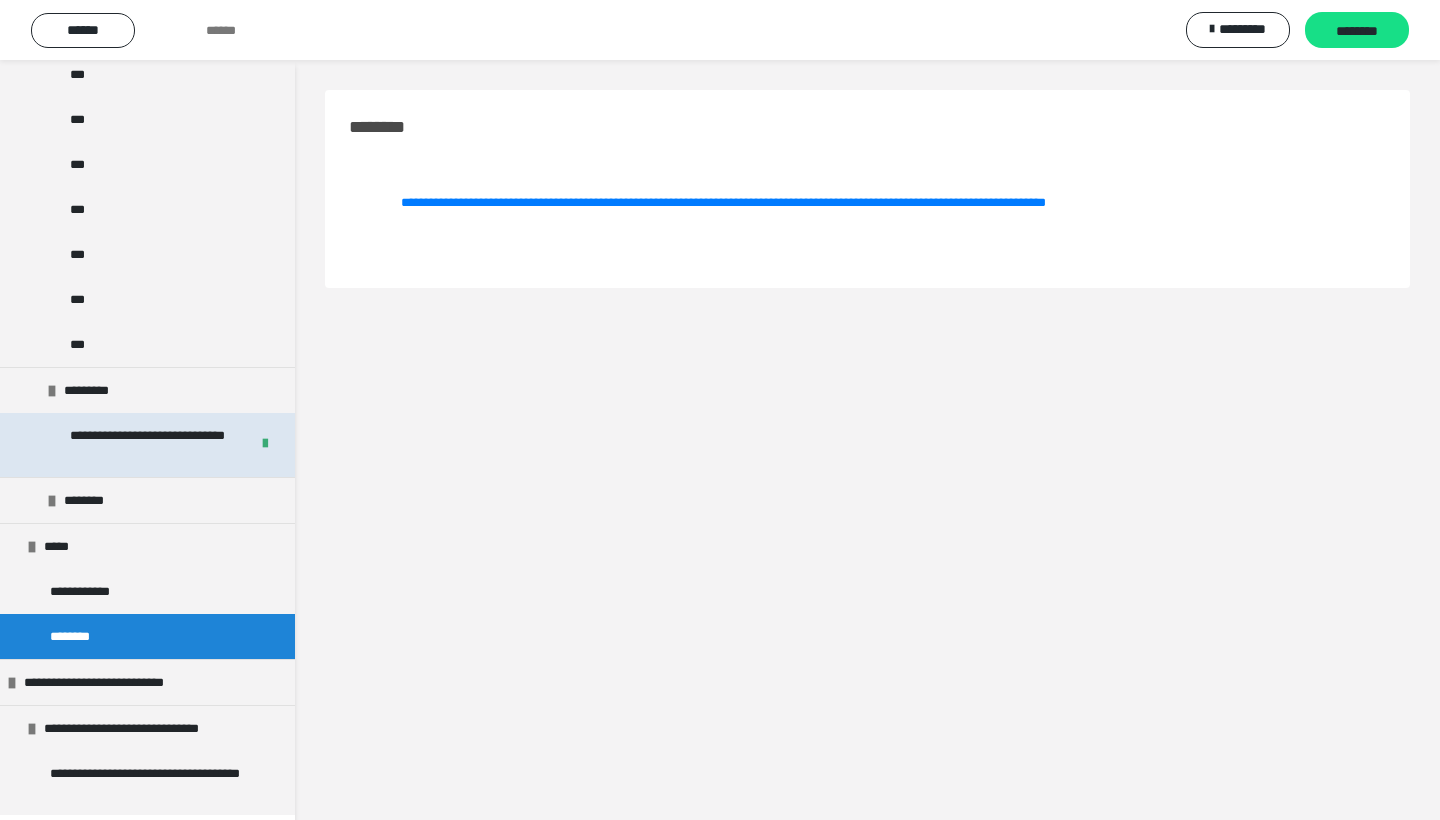 click on "**********" at bounding box center (151, 445) 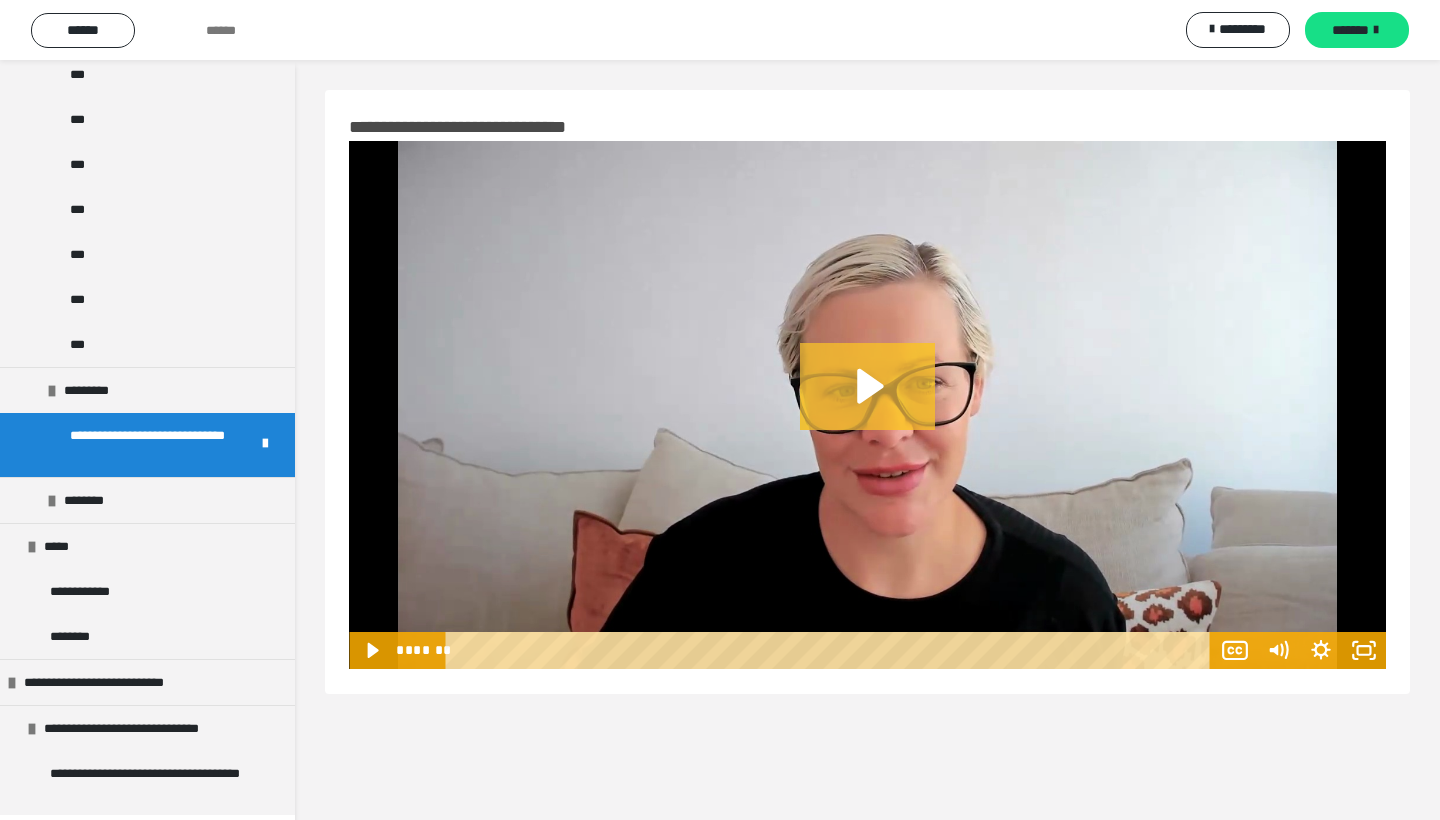 click 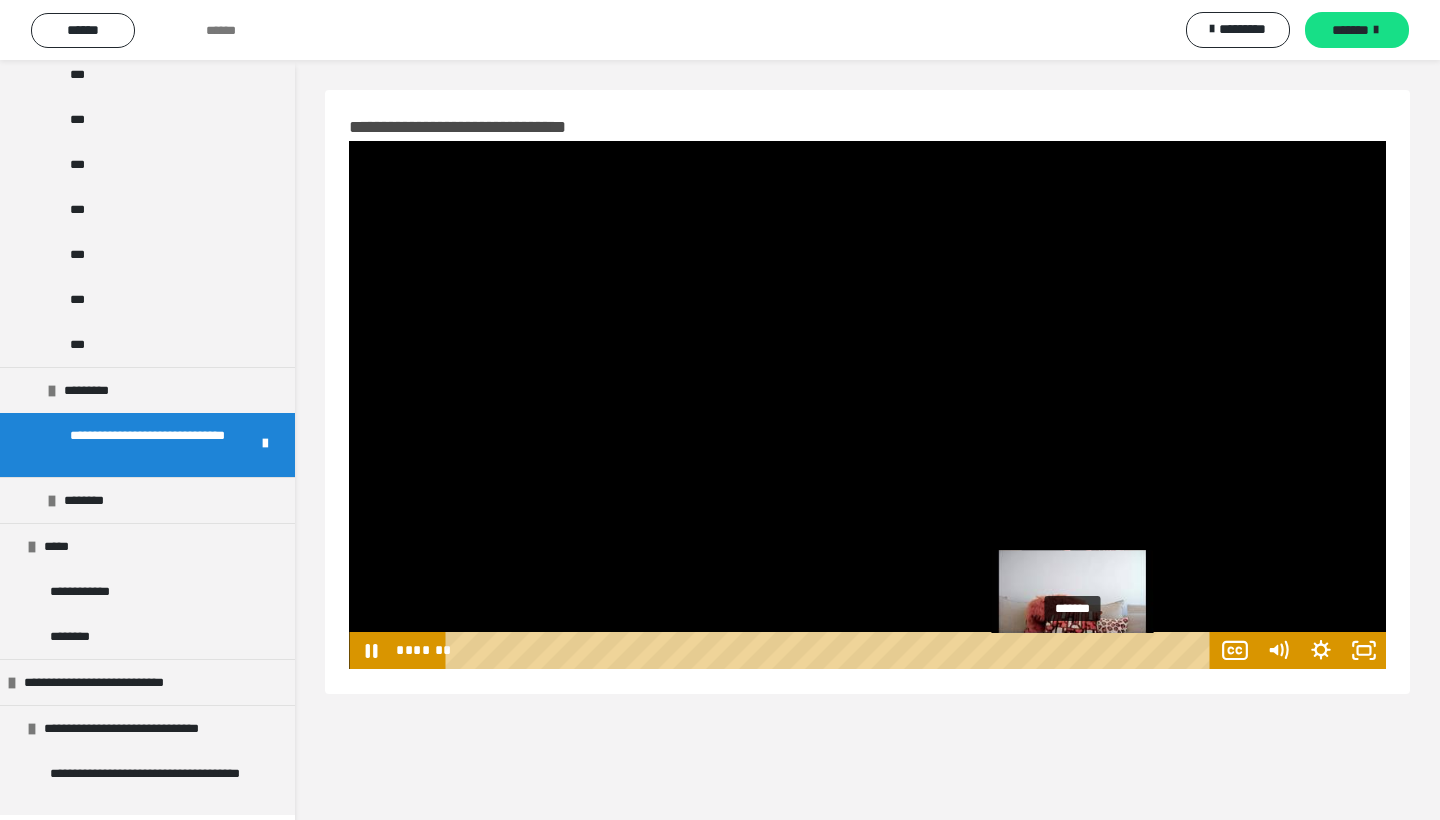 click on "*******" at bounding box center (831, 650) 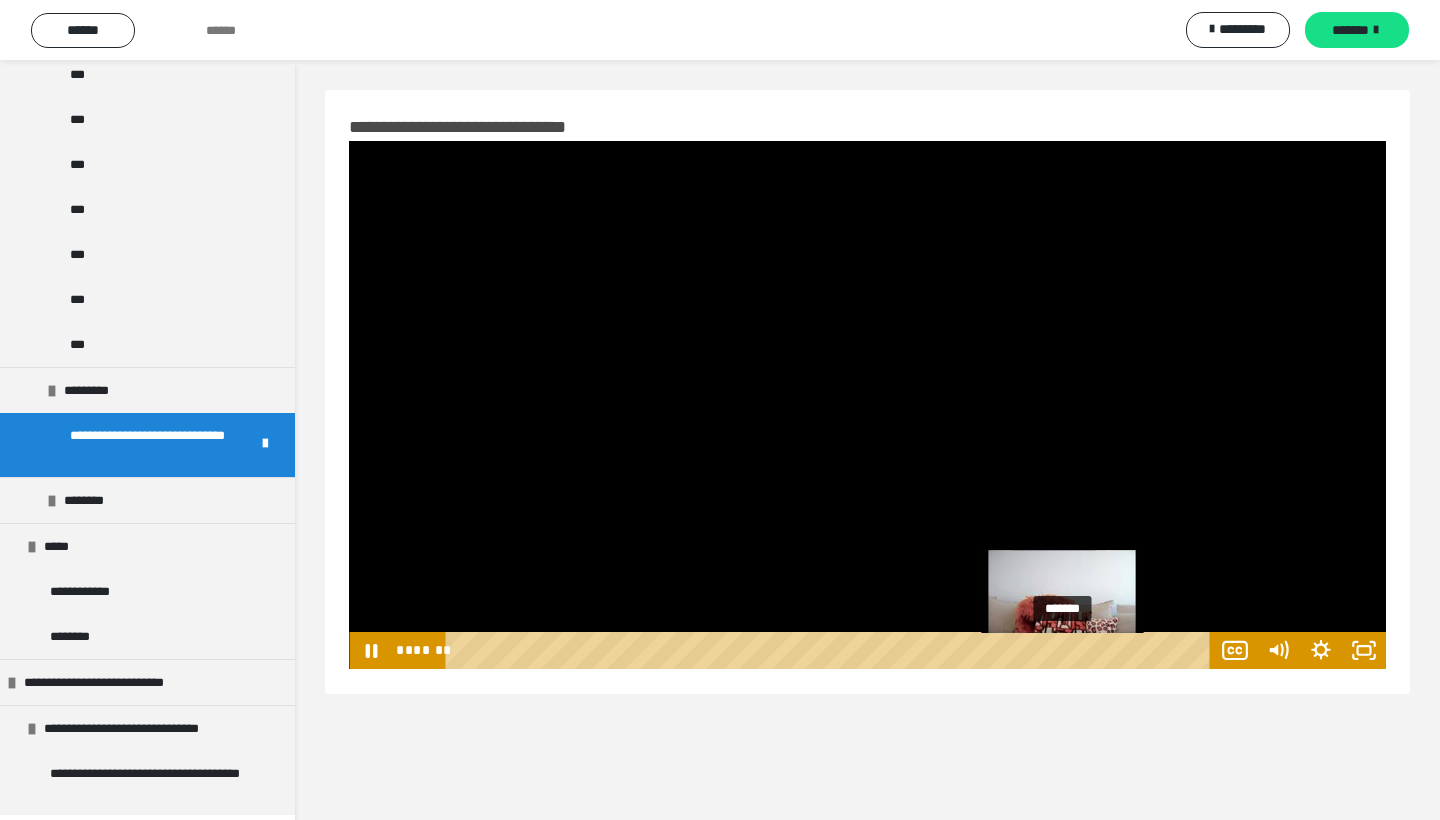 click on "*******" at bounding box center (831, 650) 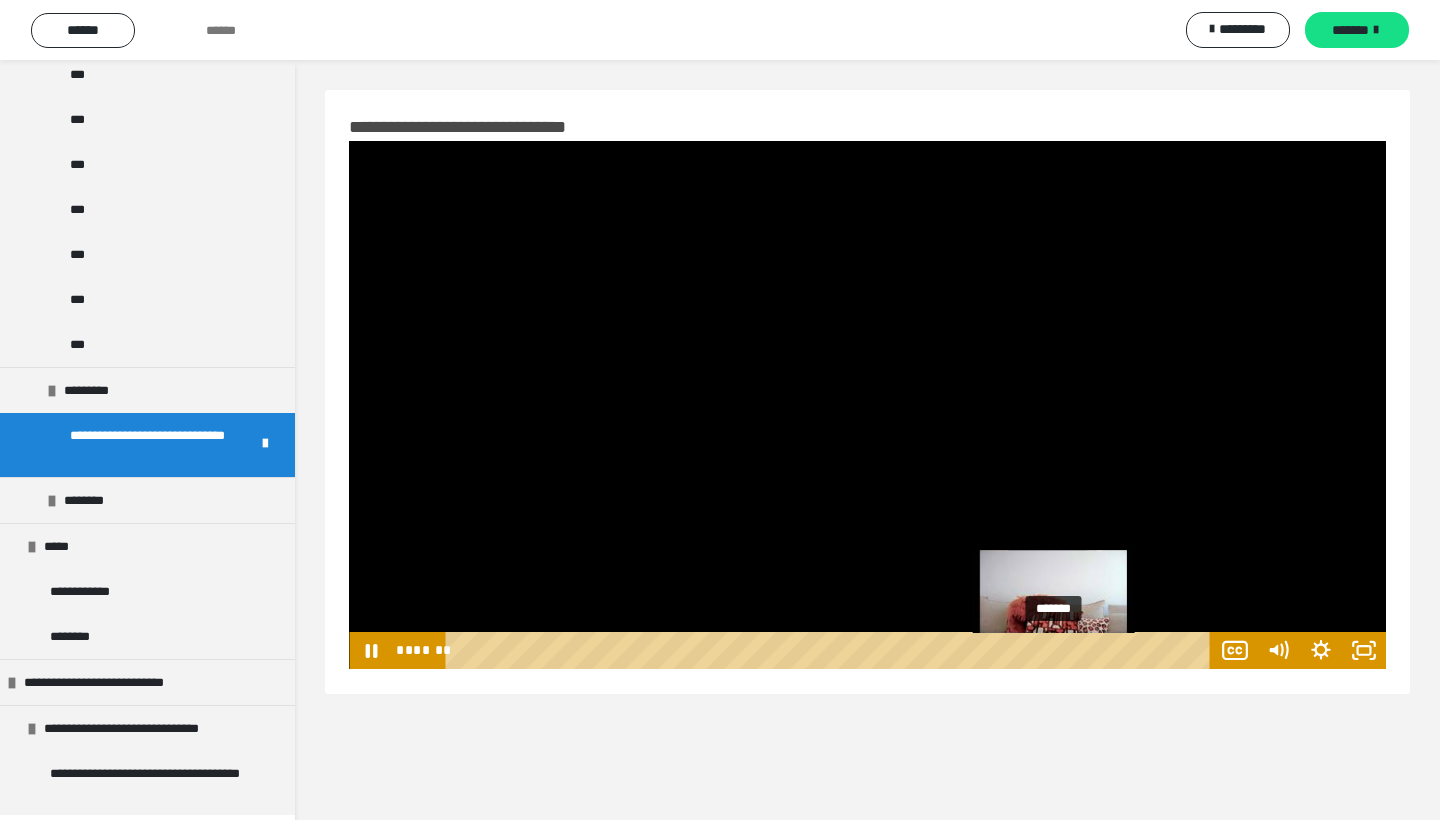 click on "*******" at bounding box center [831, 650] 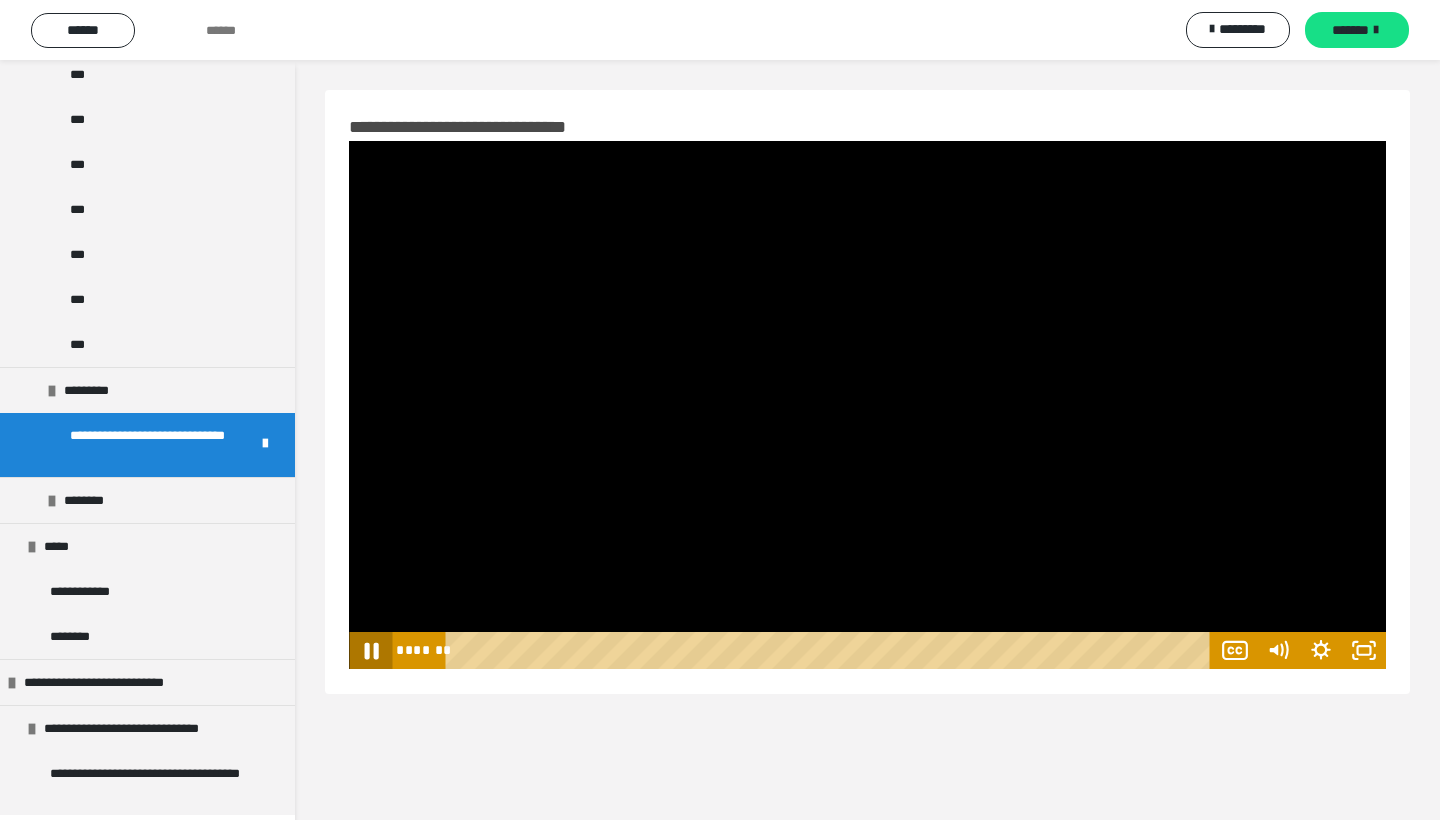 click 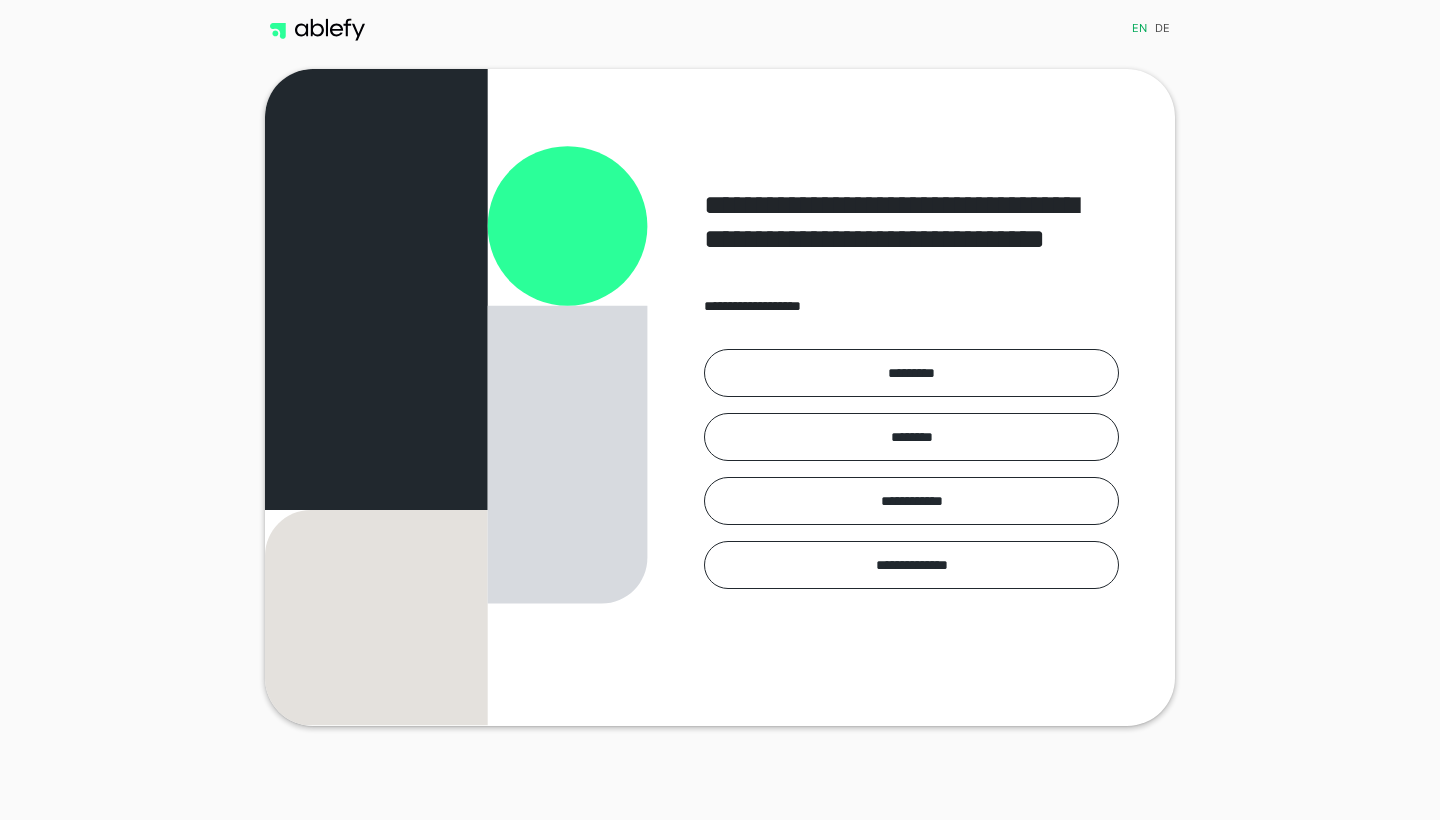 scroll, scrollTop: 0, scrollLeft: 0, axis: both 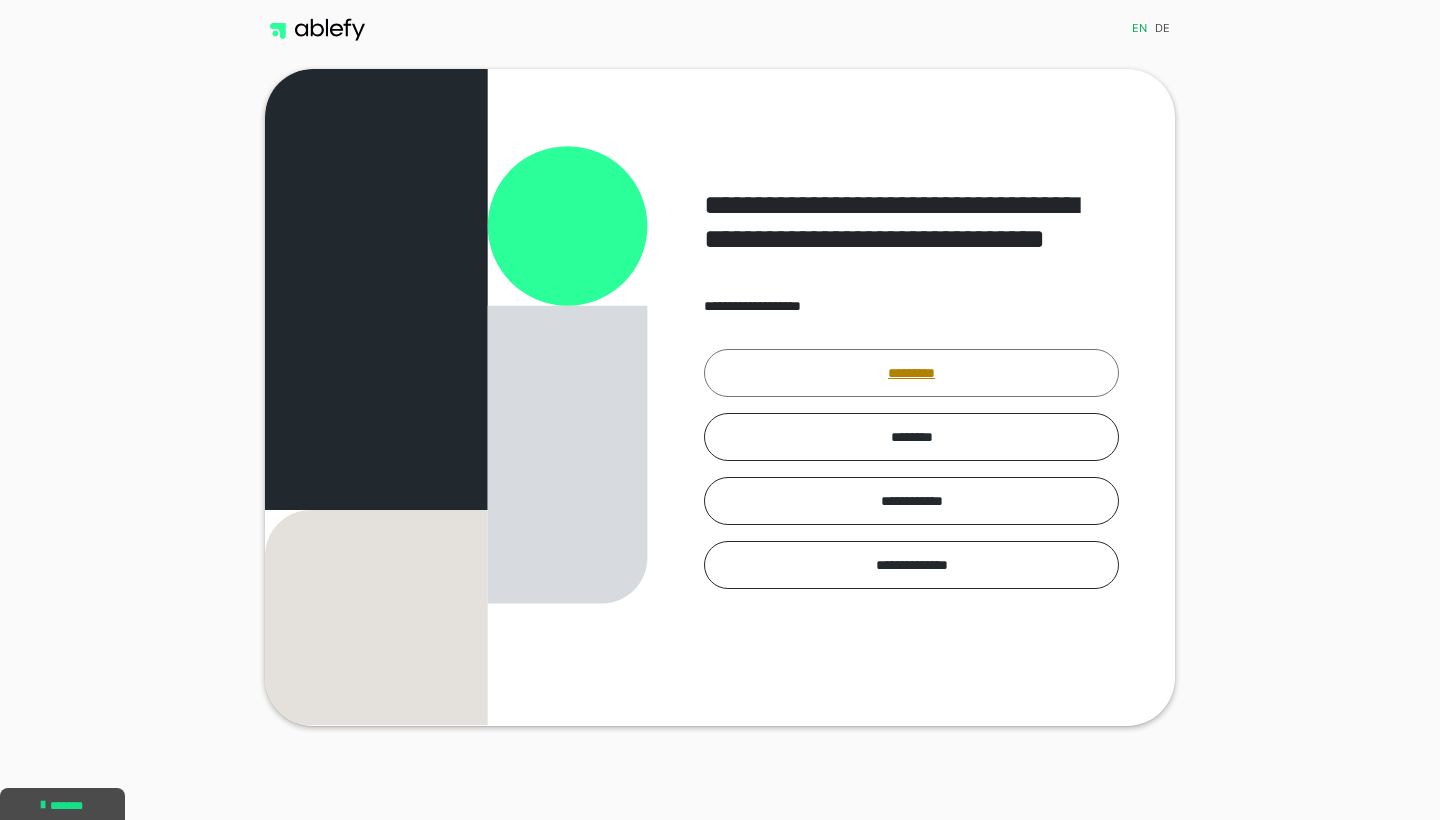 click on "*********" at bounding box center (911, 373) 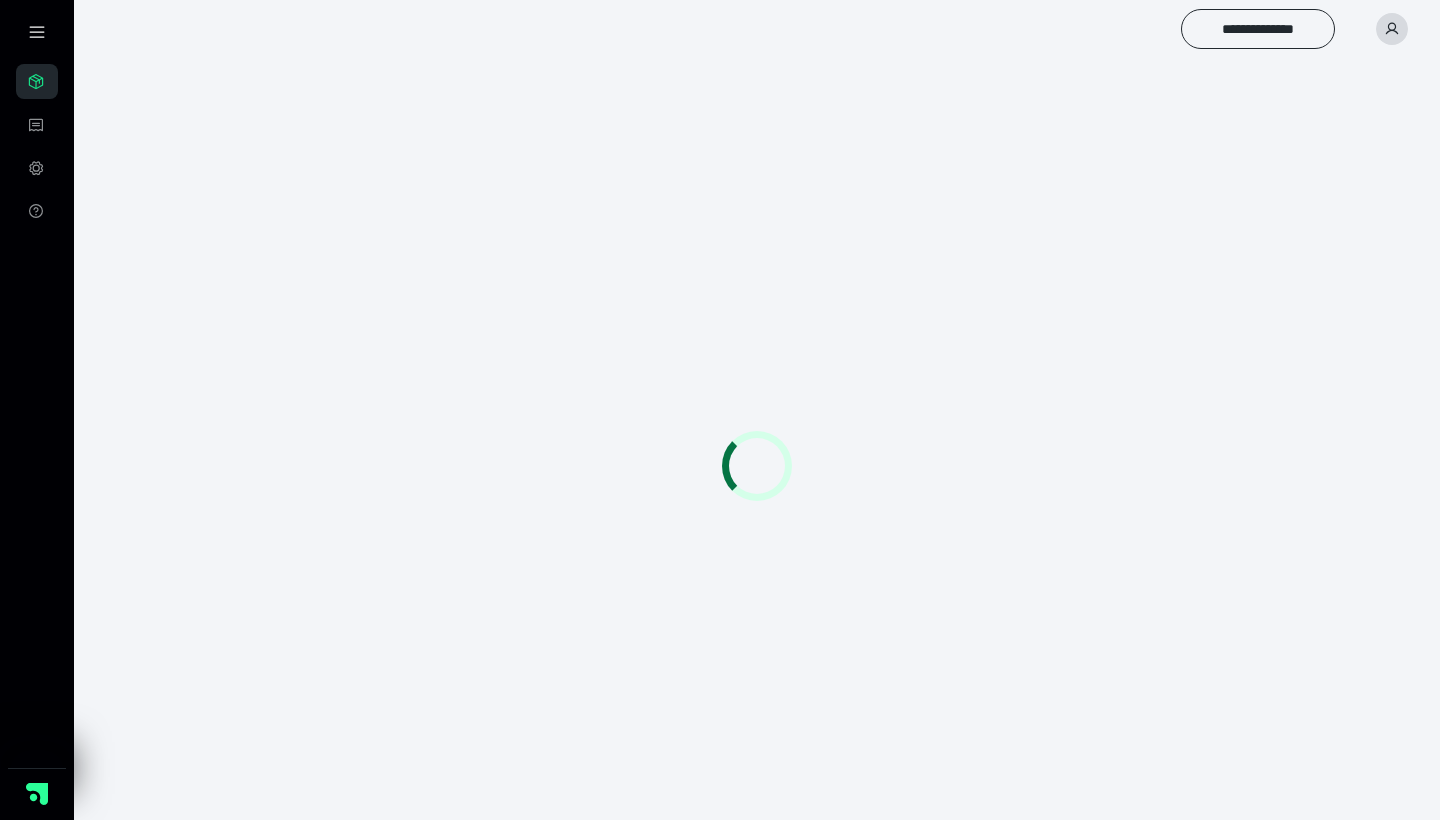 scroll, scrollTop: 0, scrollLeft: 0, axis: both 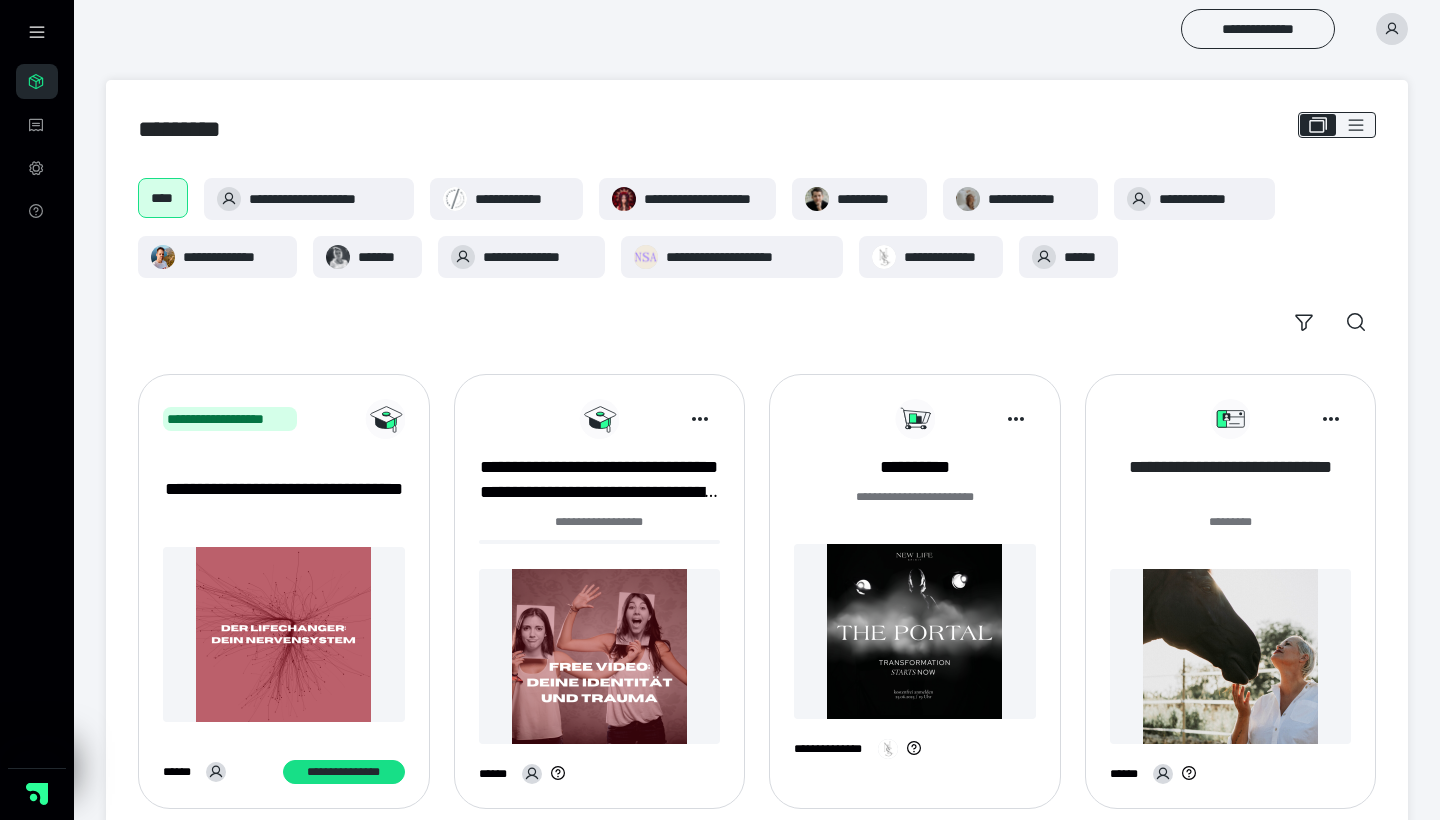 click on "**********" at bounding box center (1231, 480) 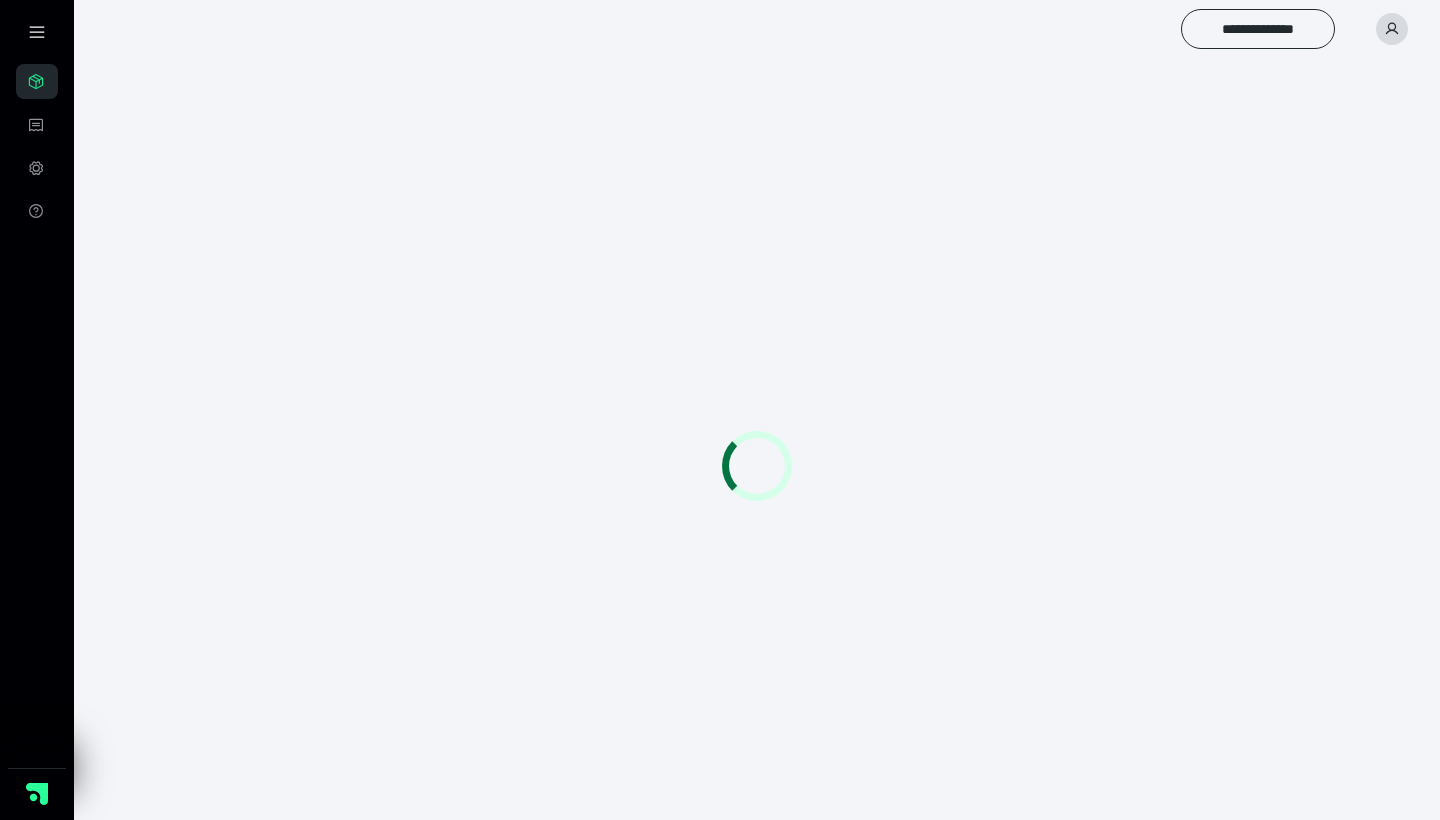 scroll, scrollTop: 0, scrollLeft: 0, axis: both 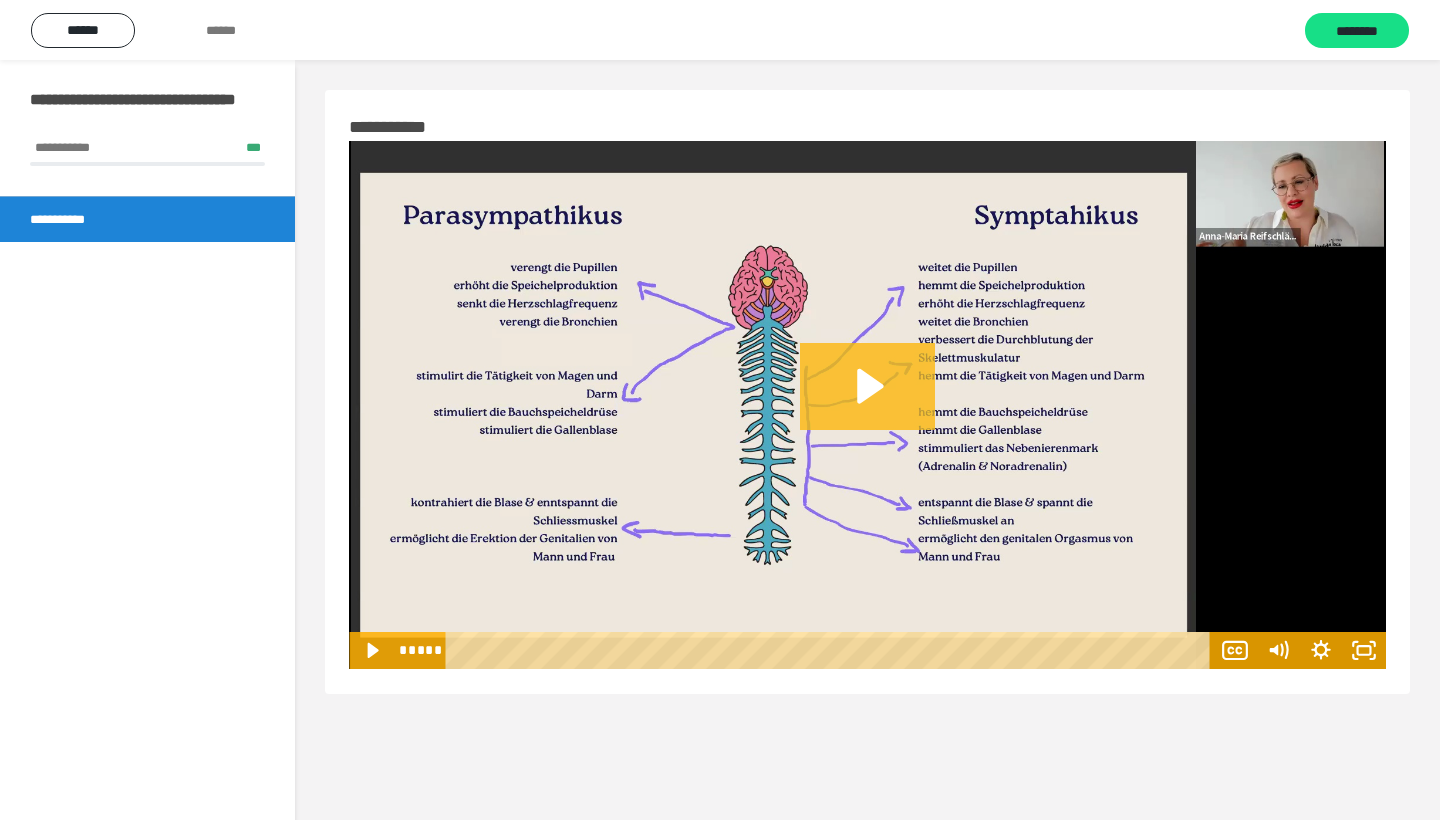 click 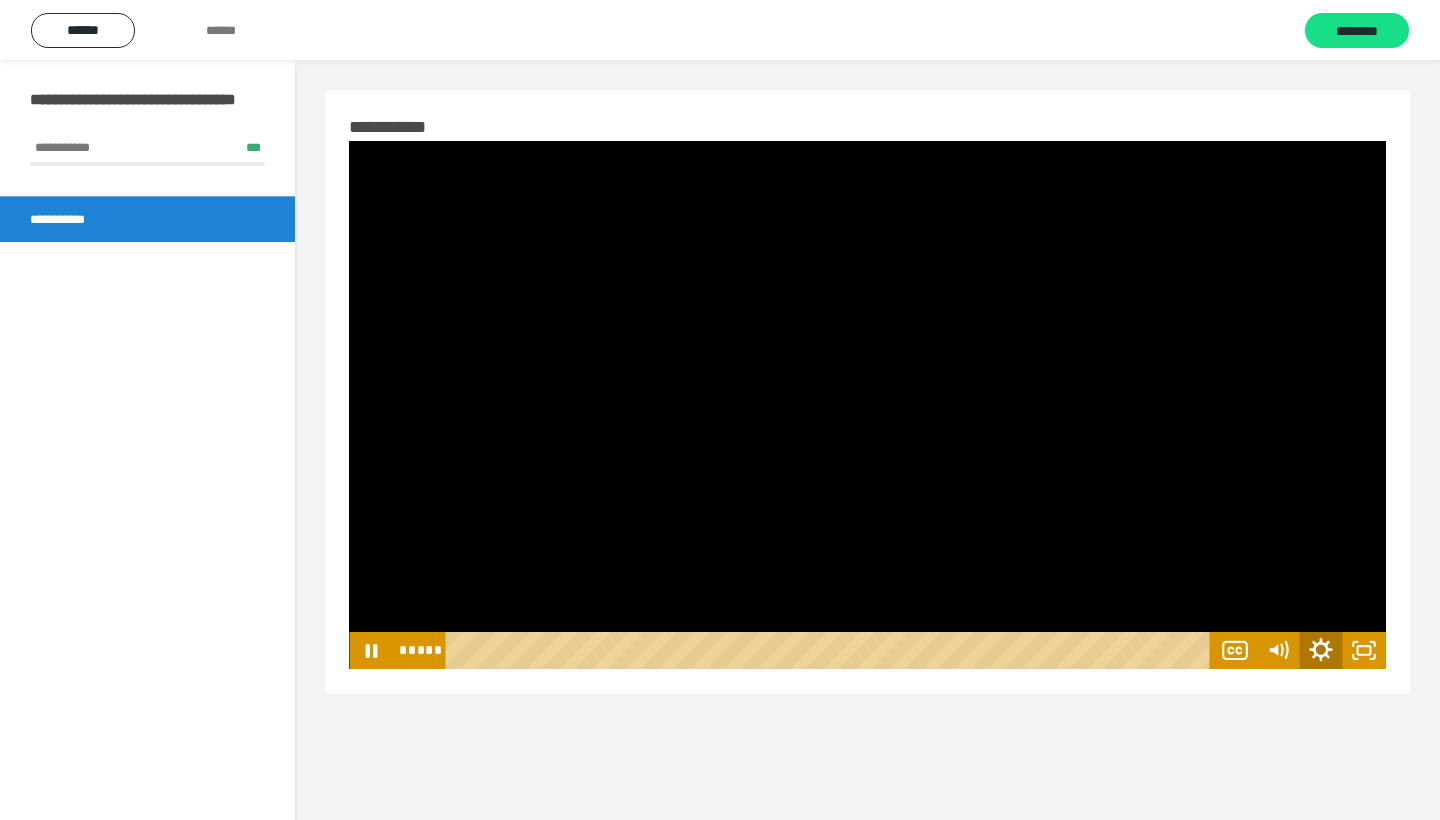 click 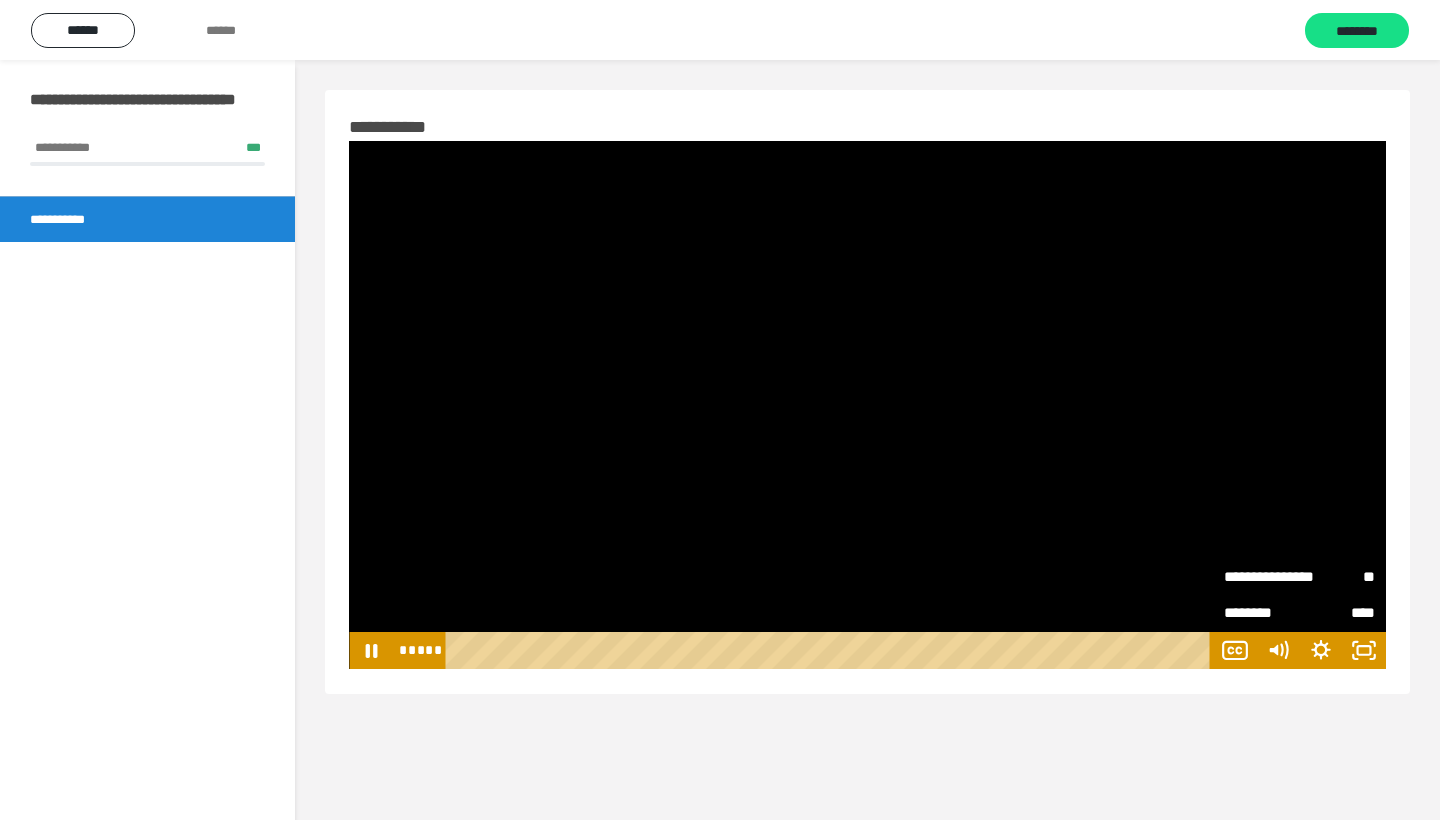 click on "**" at bounding box center (1338, 577) 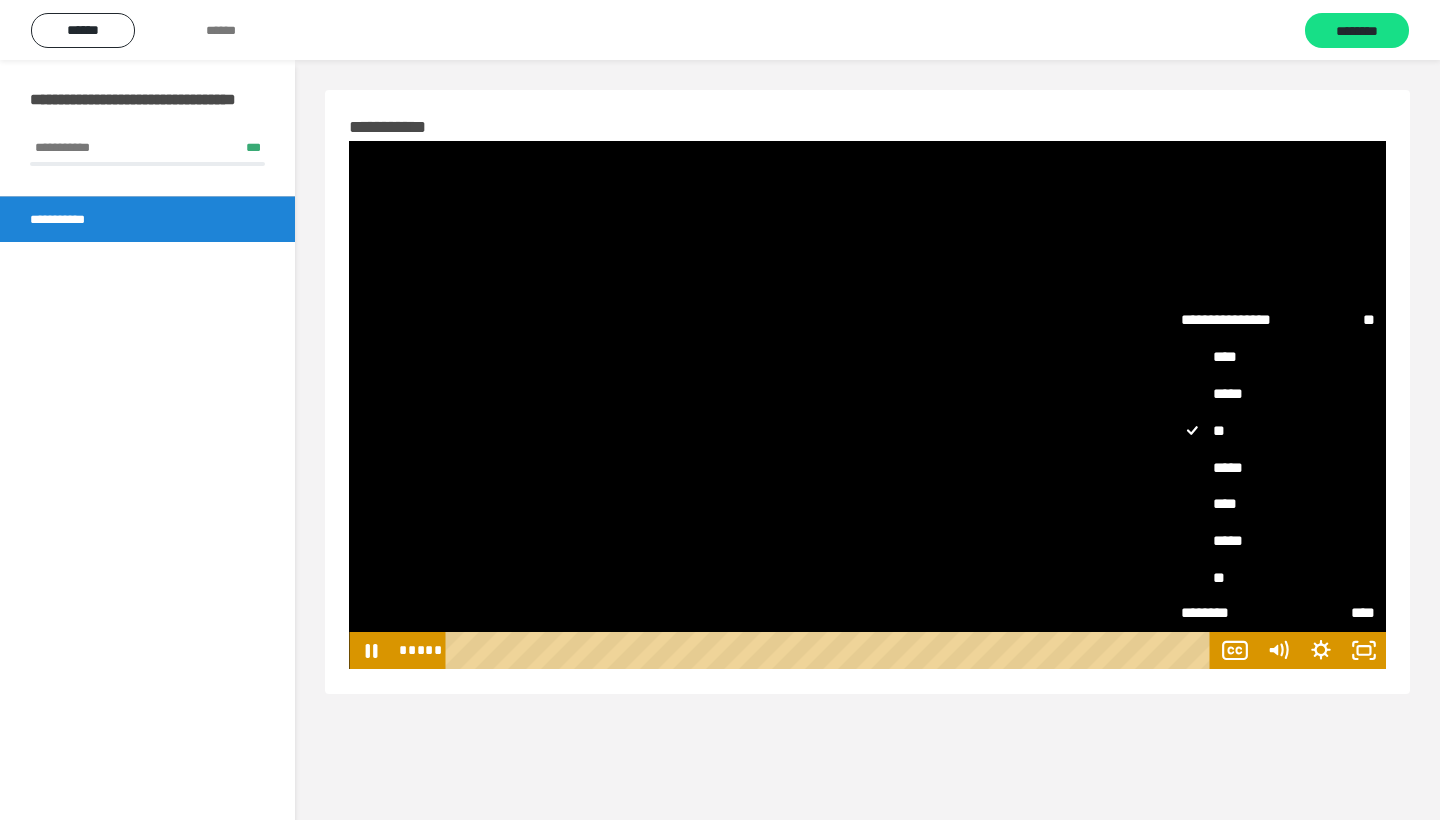 click on "****" at bounding box center [1278, 503] 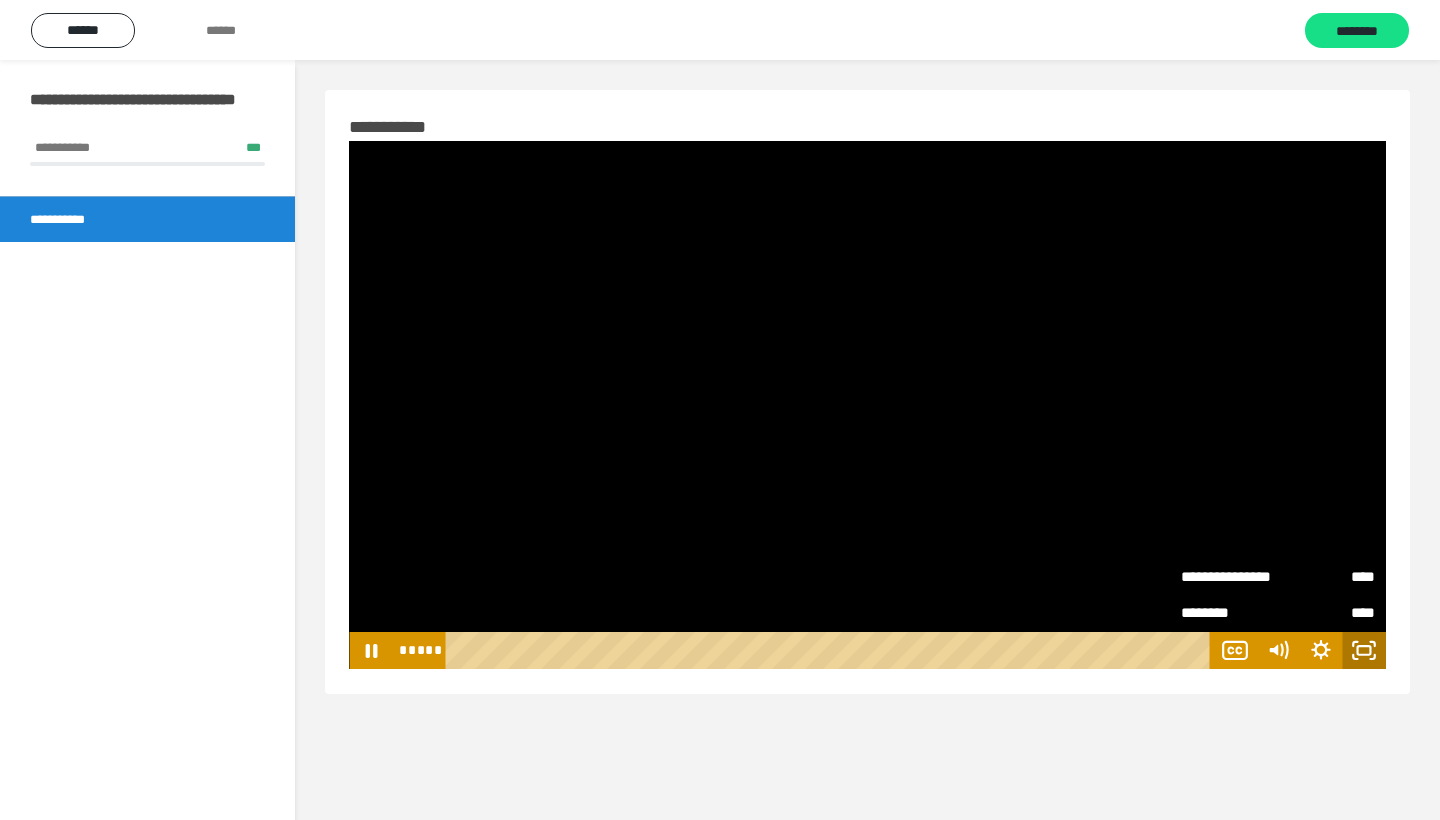 click 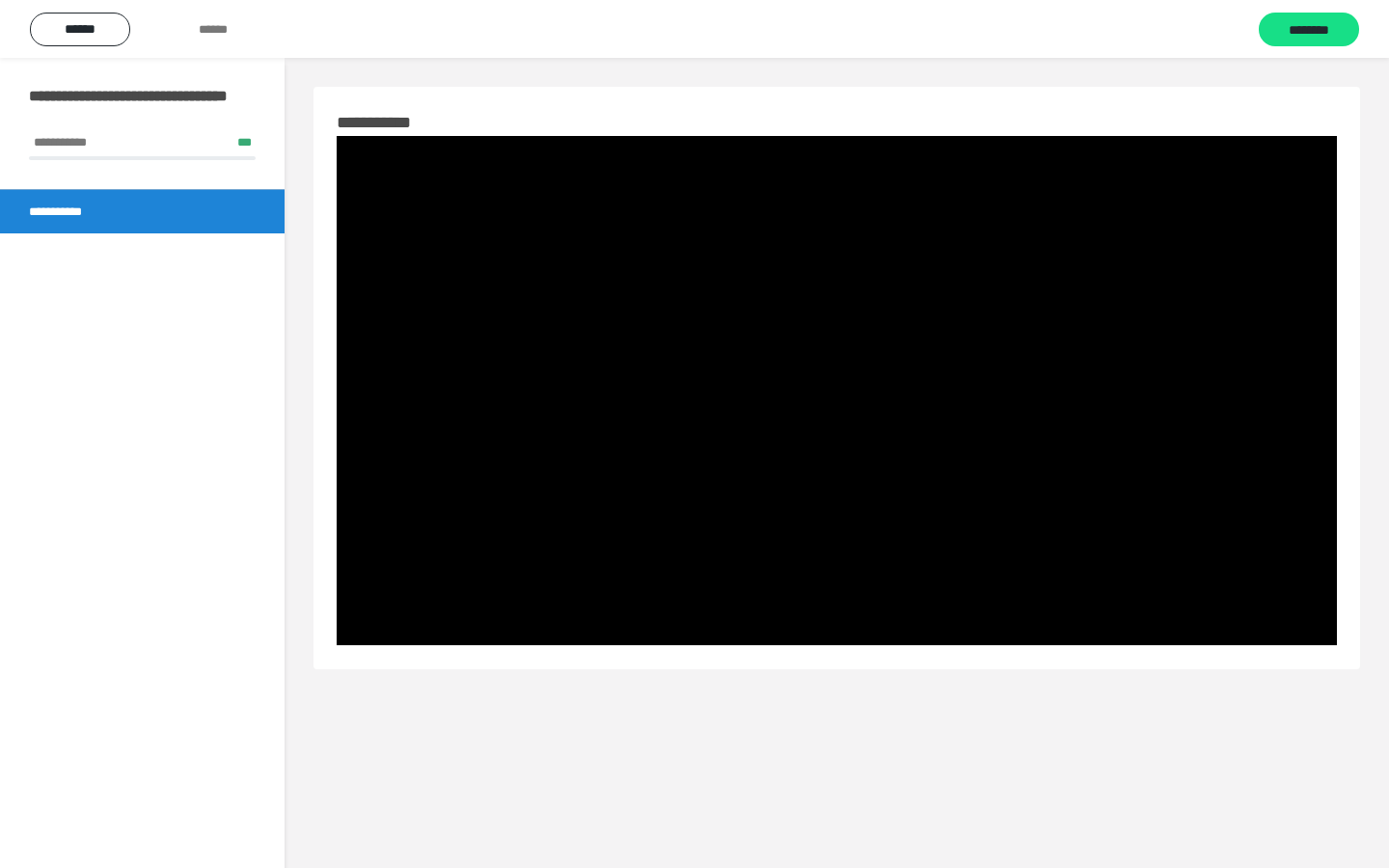 type 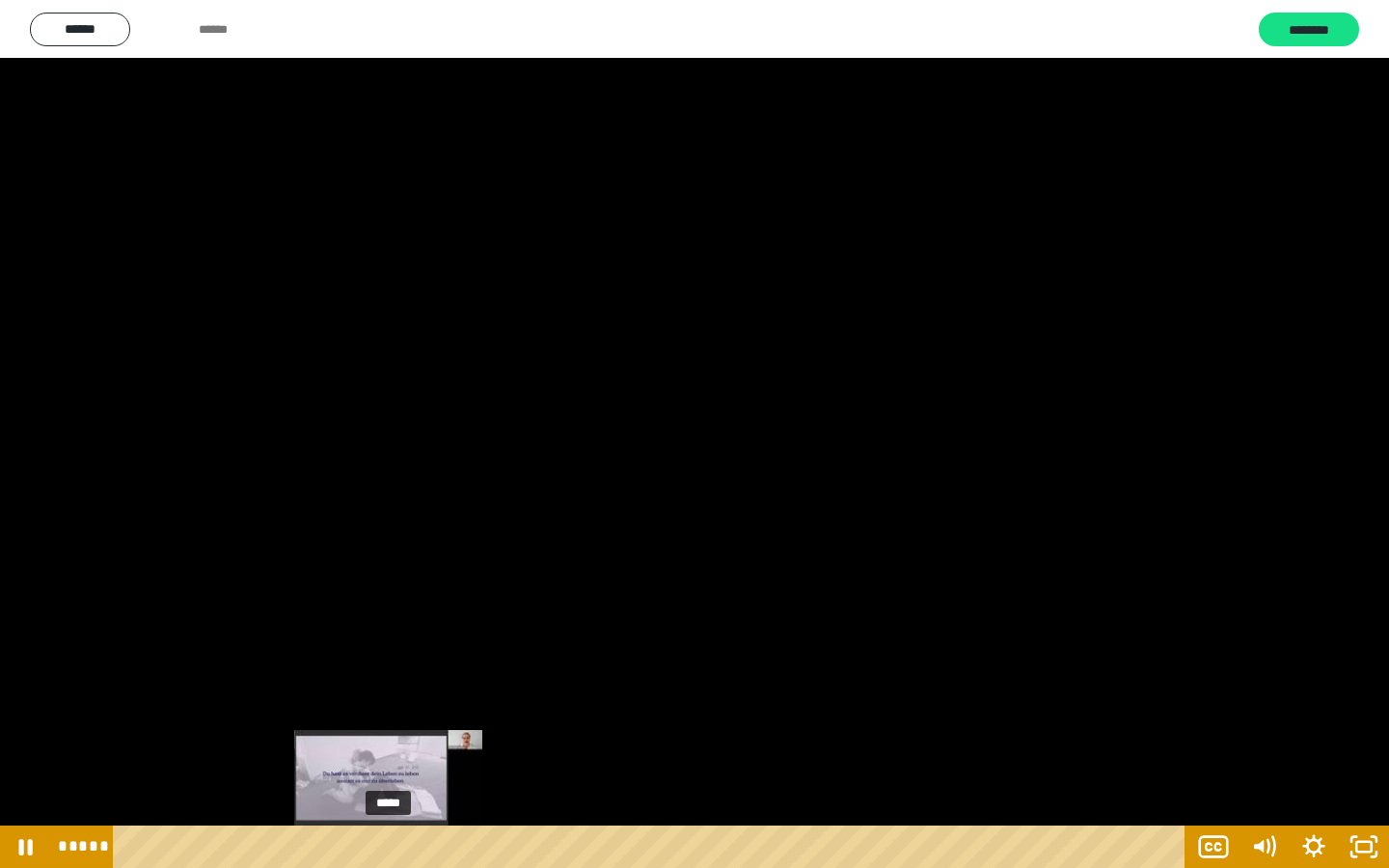 click at bounding box center [388, 847] 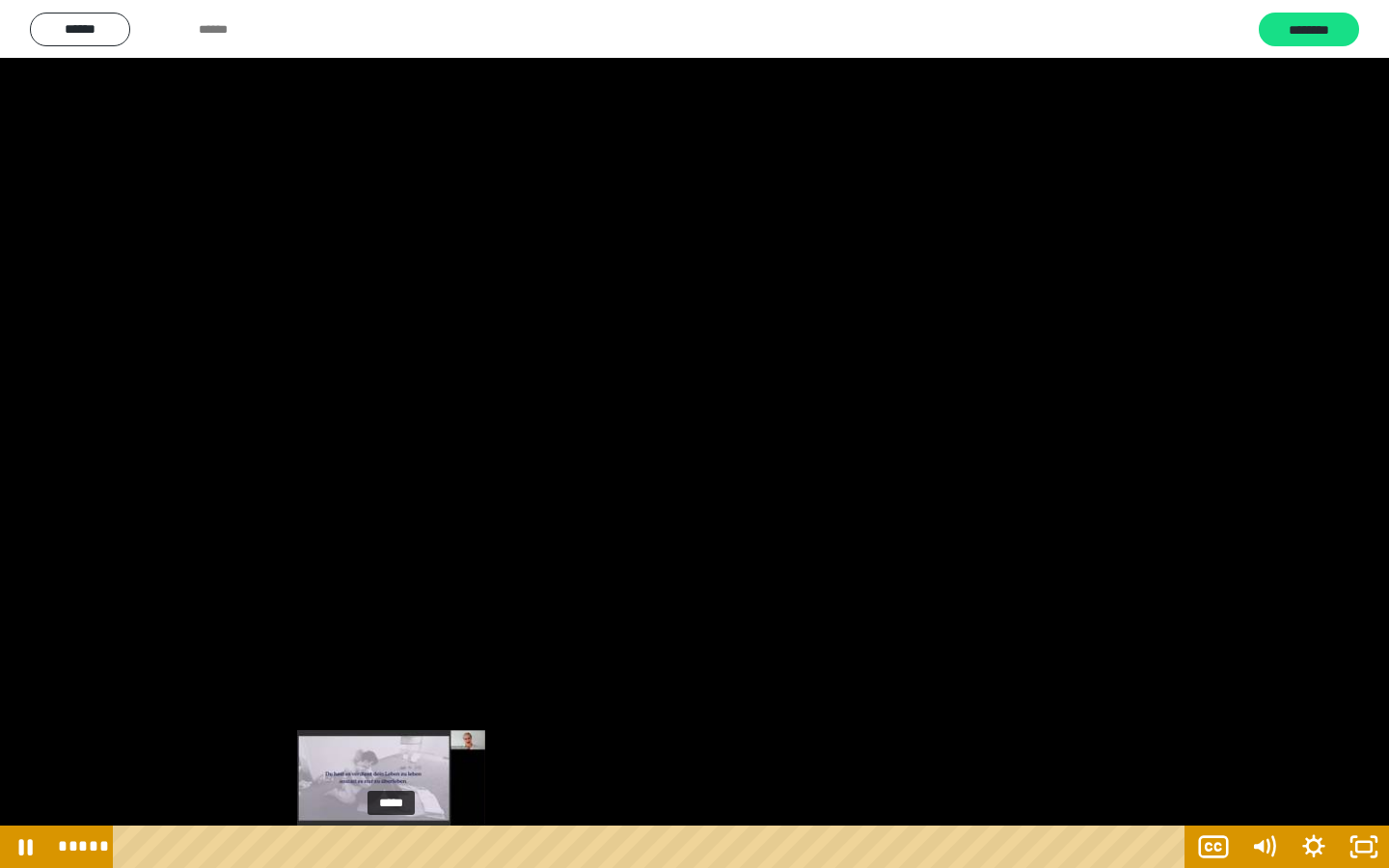 click at bounding box center (391, 847) 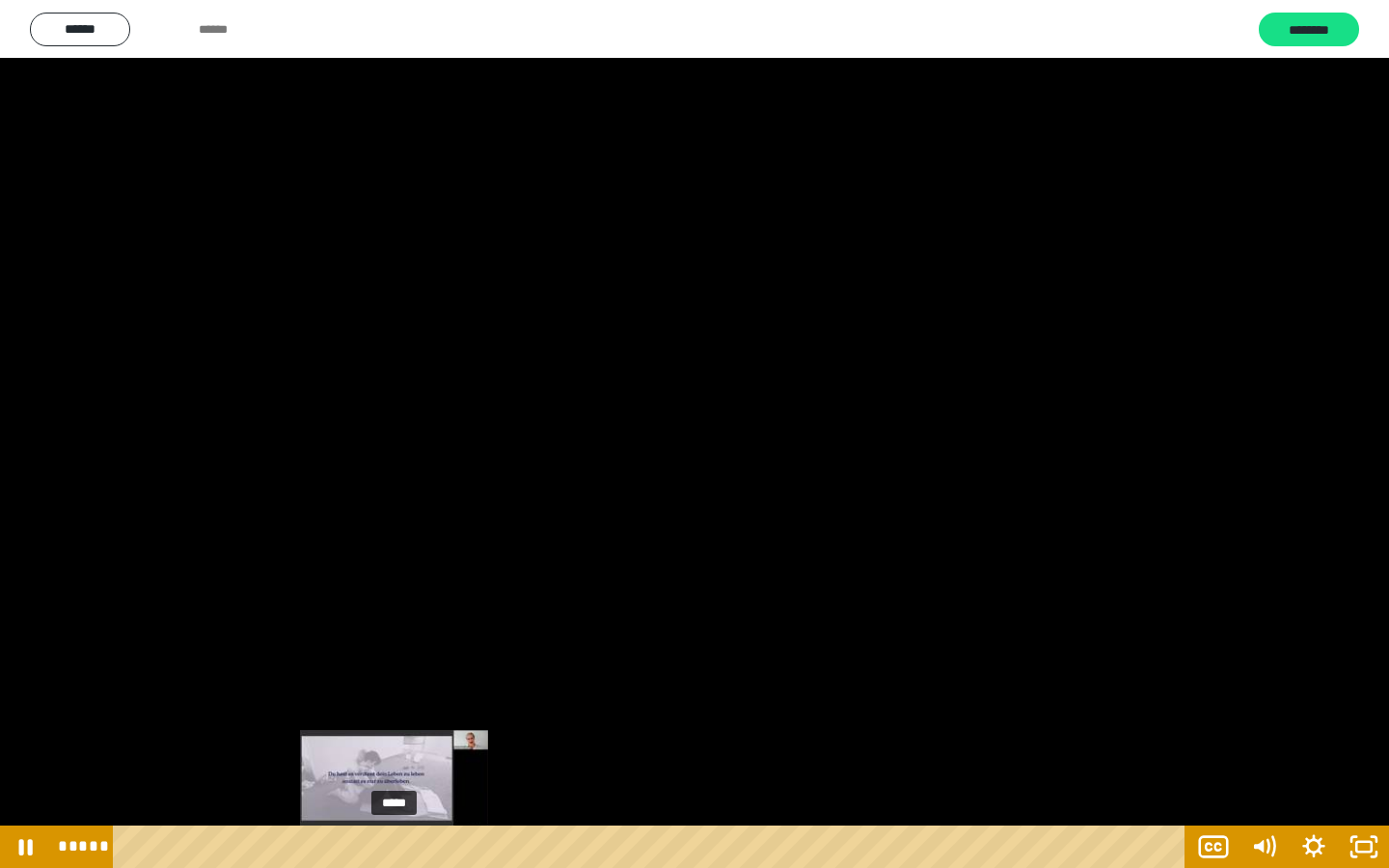 click at bounding box center [394, 847] 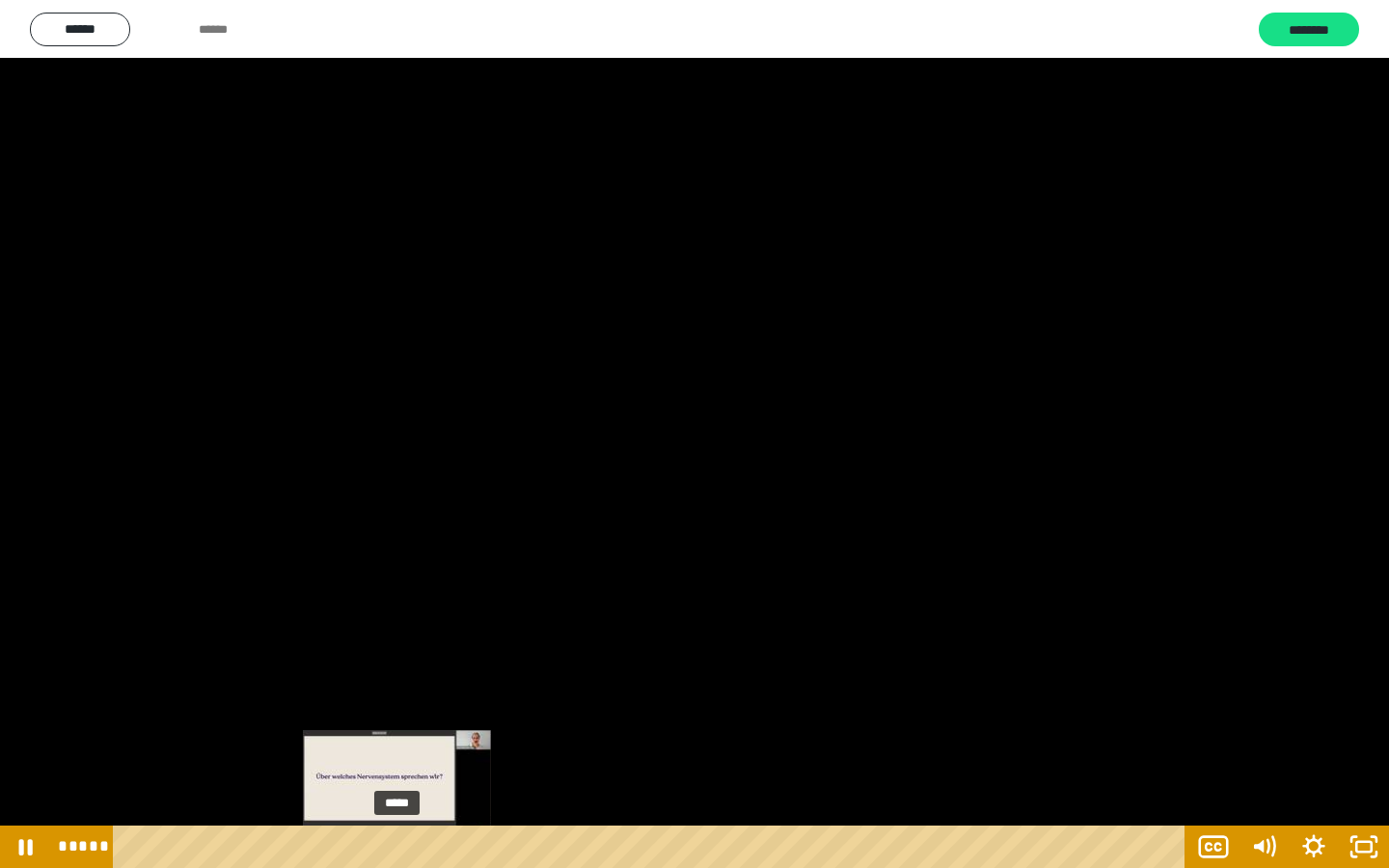 click at bounding box center (394, 847) 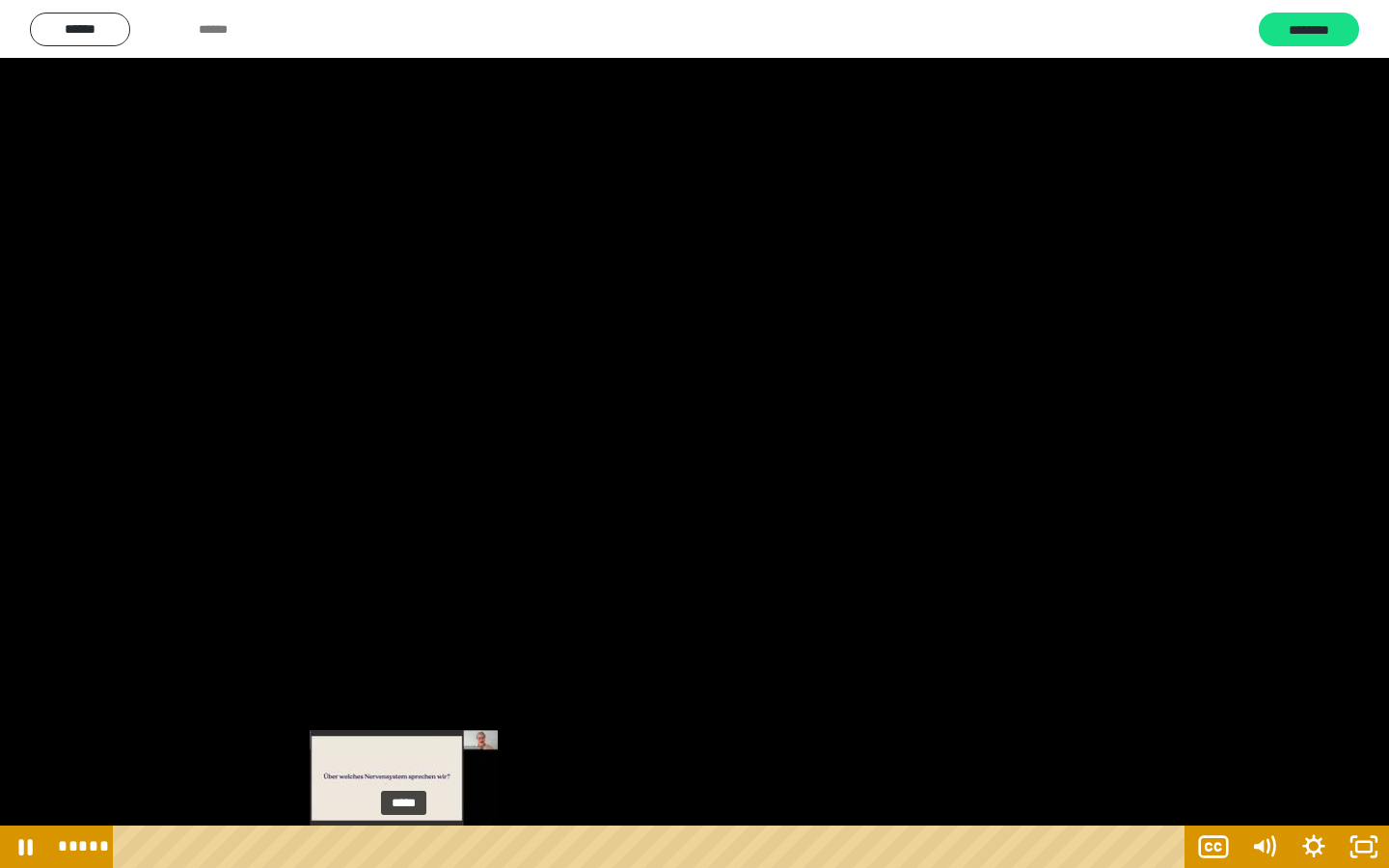 click on "*****" at bounding box center [653, 847] 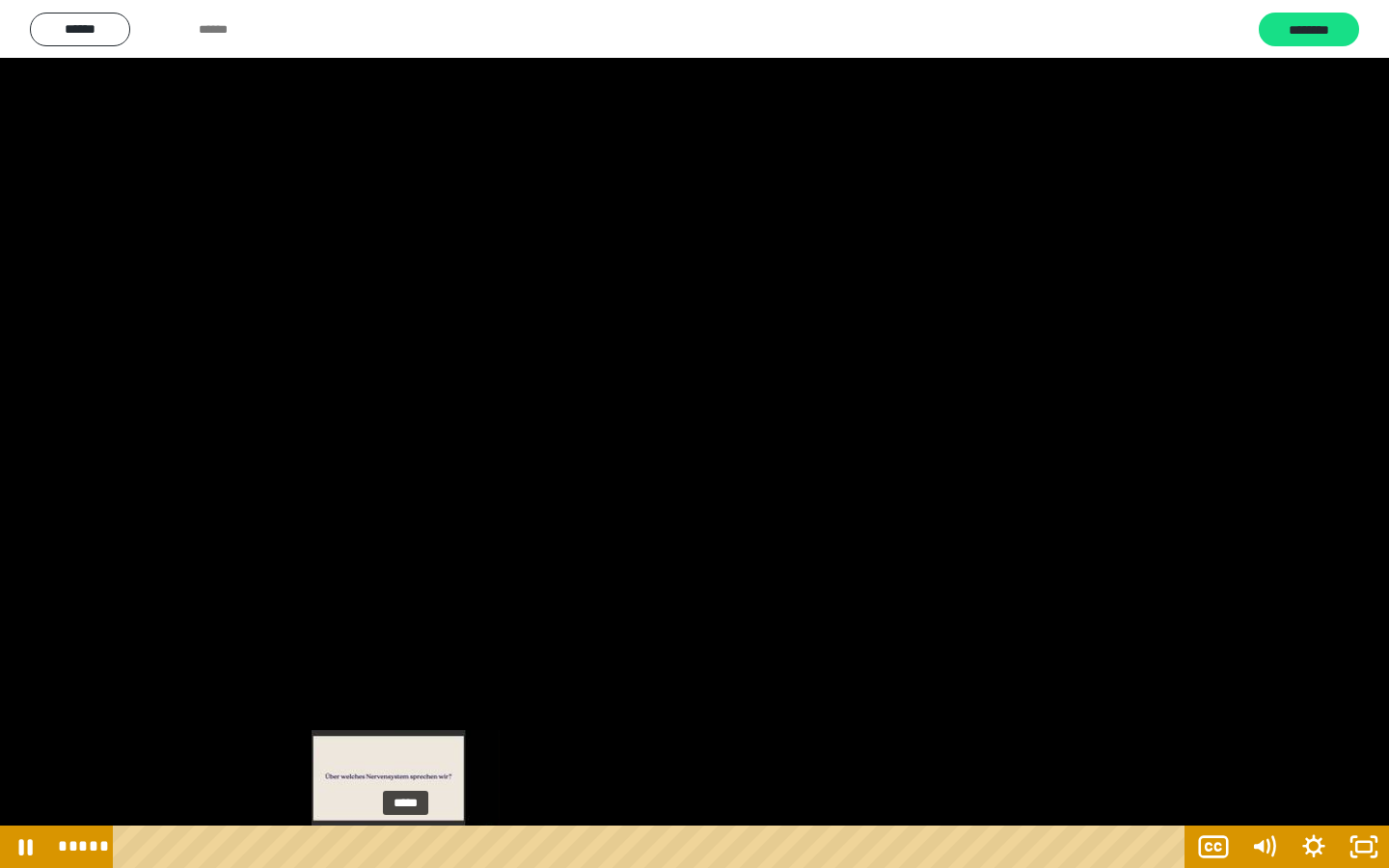 click at bounding box center [403, 847] 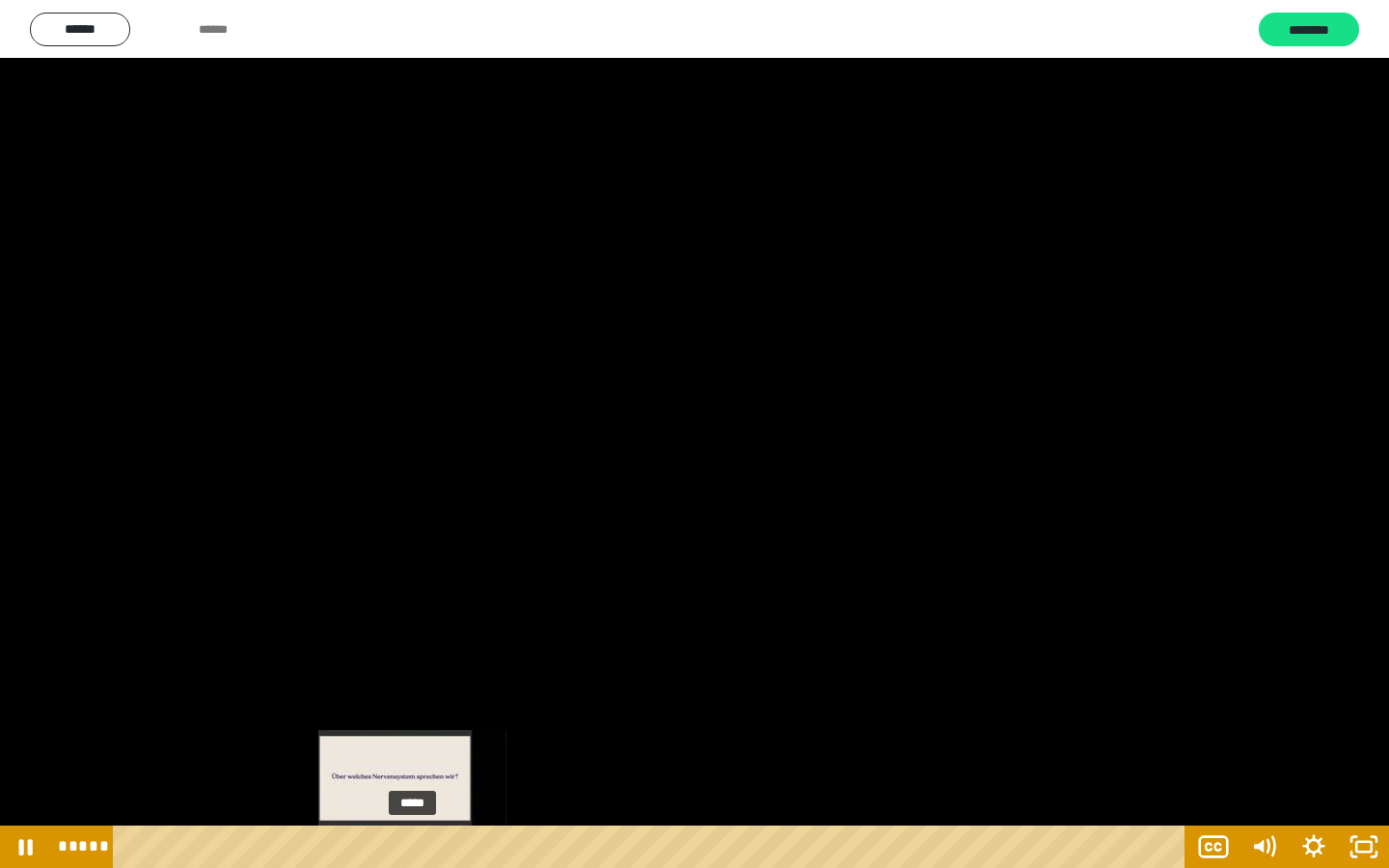 click on "*****" at bounding box center [653, 847] 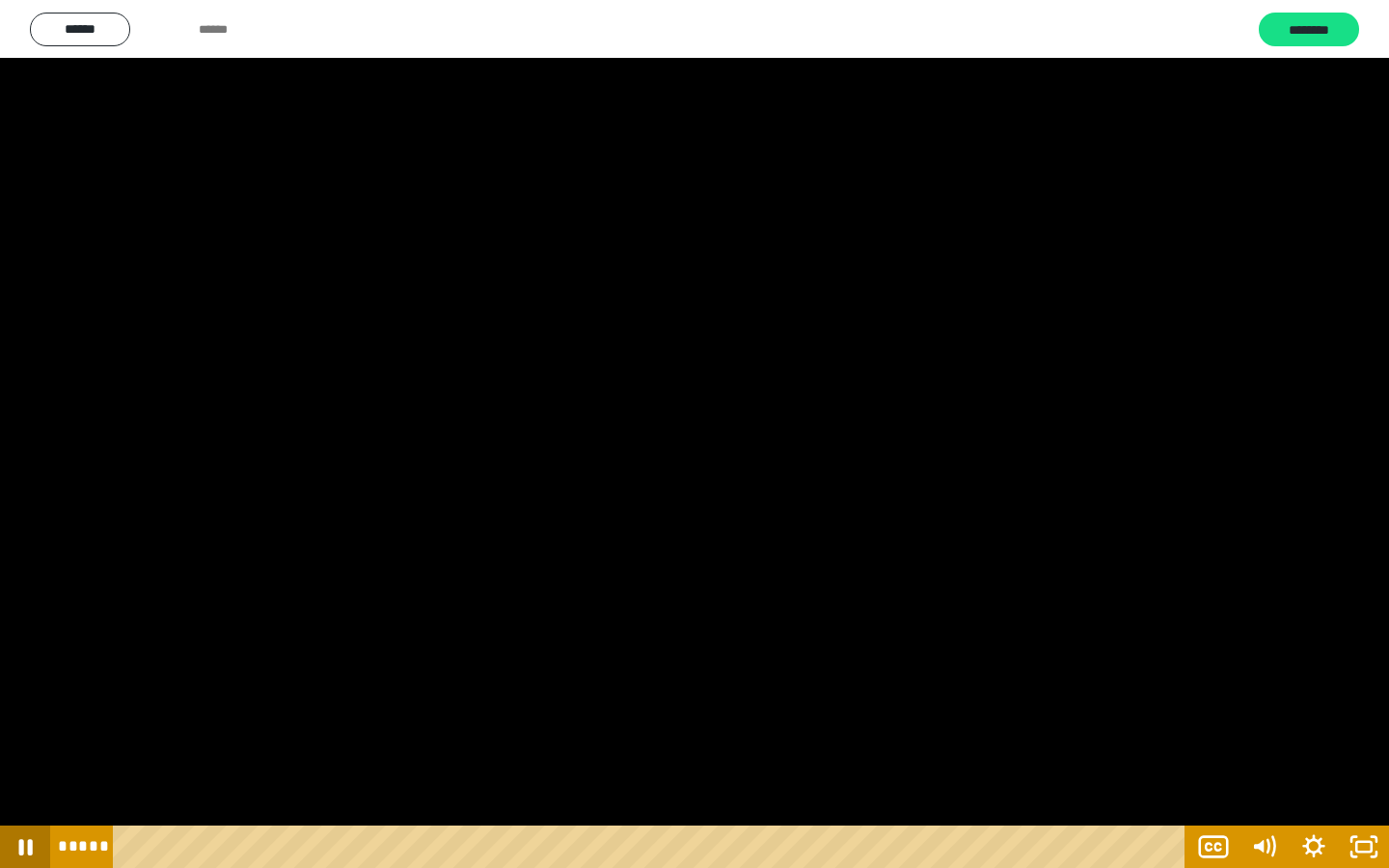 click 